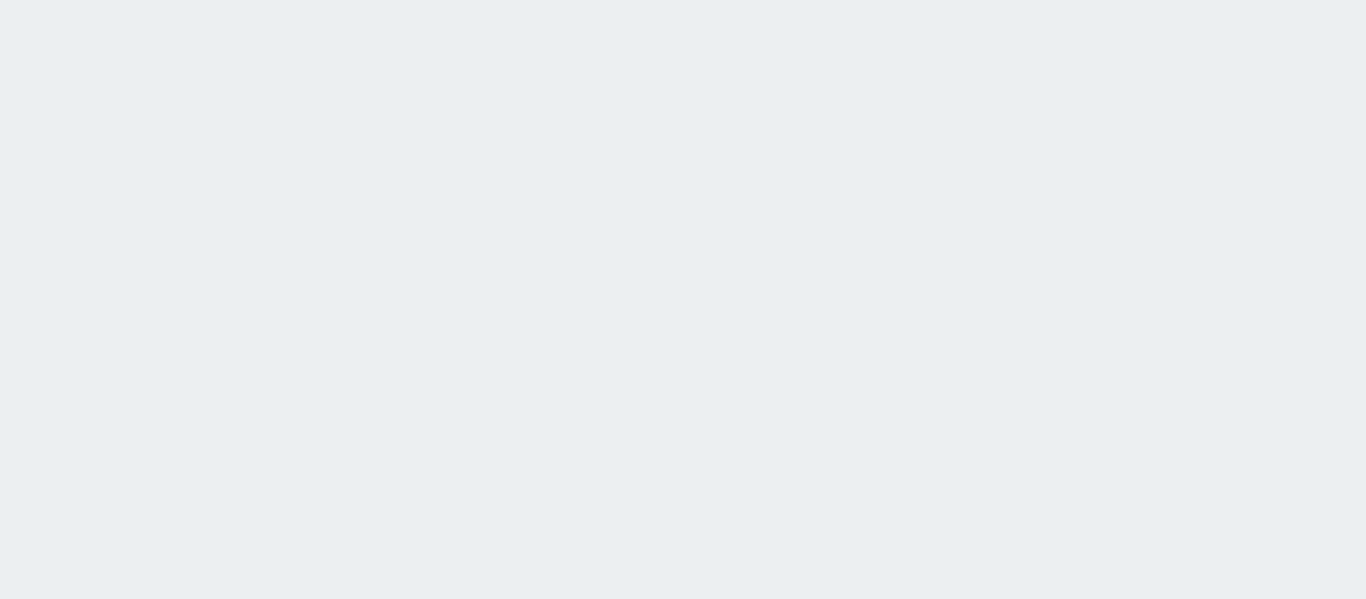 scroll, scrollTop: 0, scrollLeft: 0, axis: both 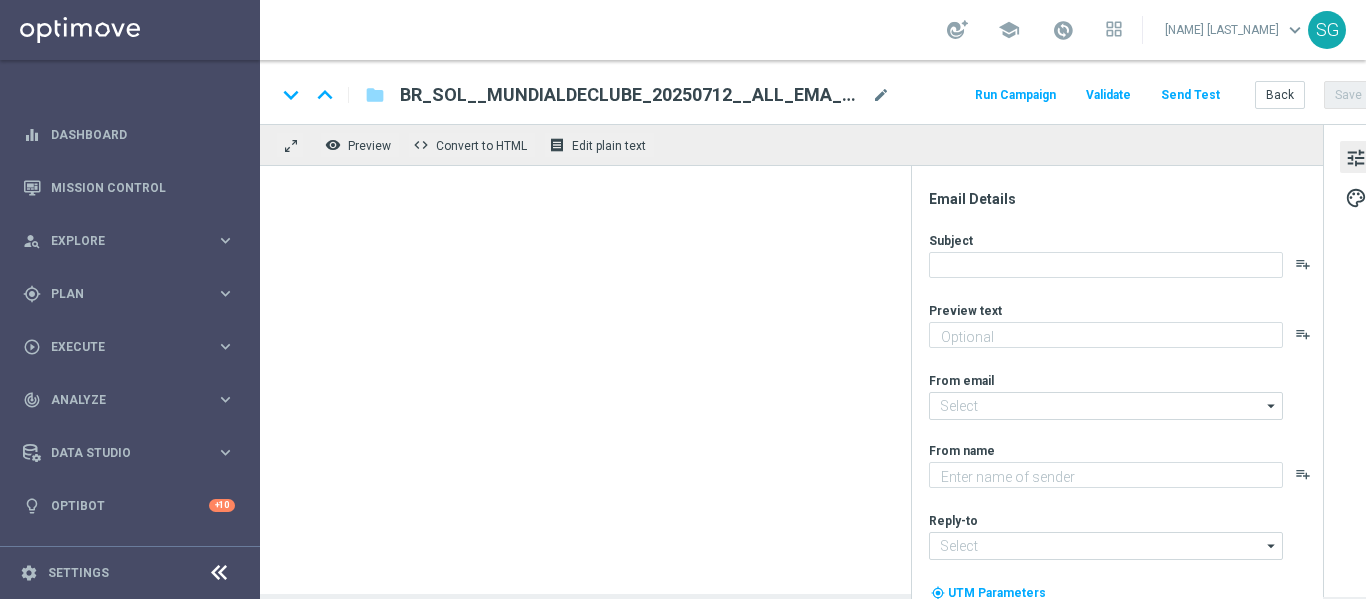 type on "Faça sua aposta, [NAME]!" 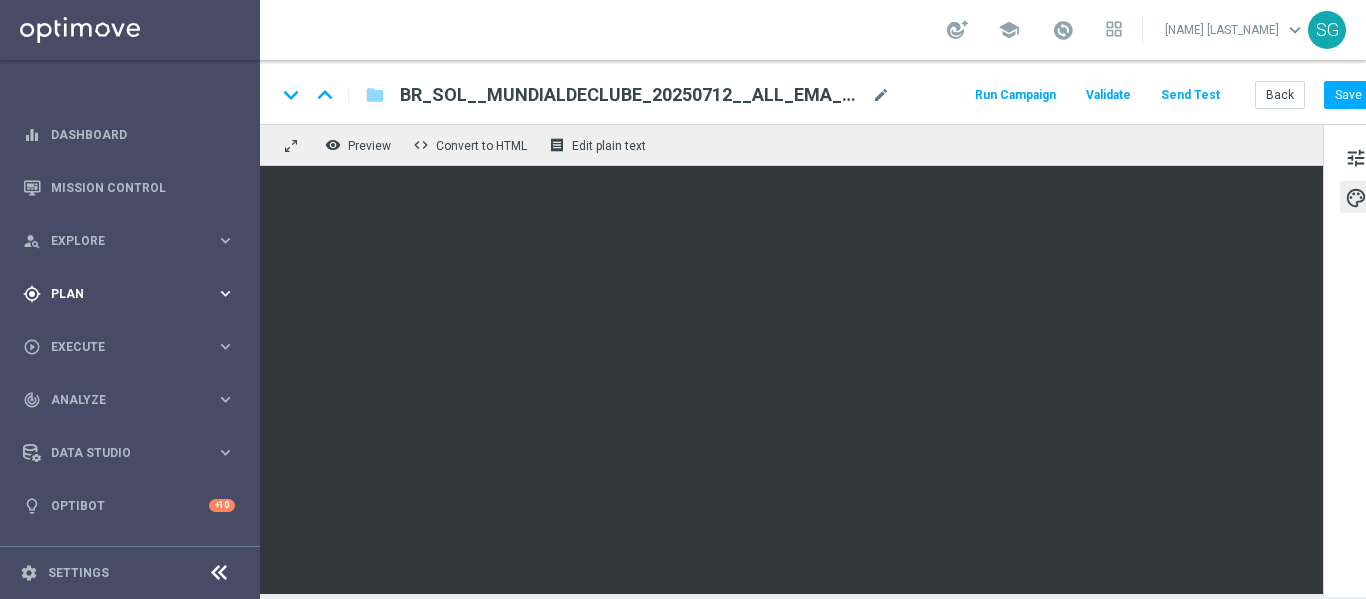 click on "Plan" at bounding box center [133, 294] 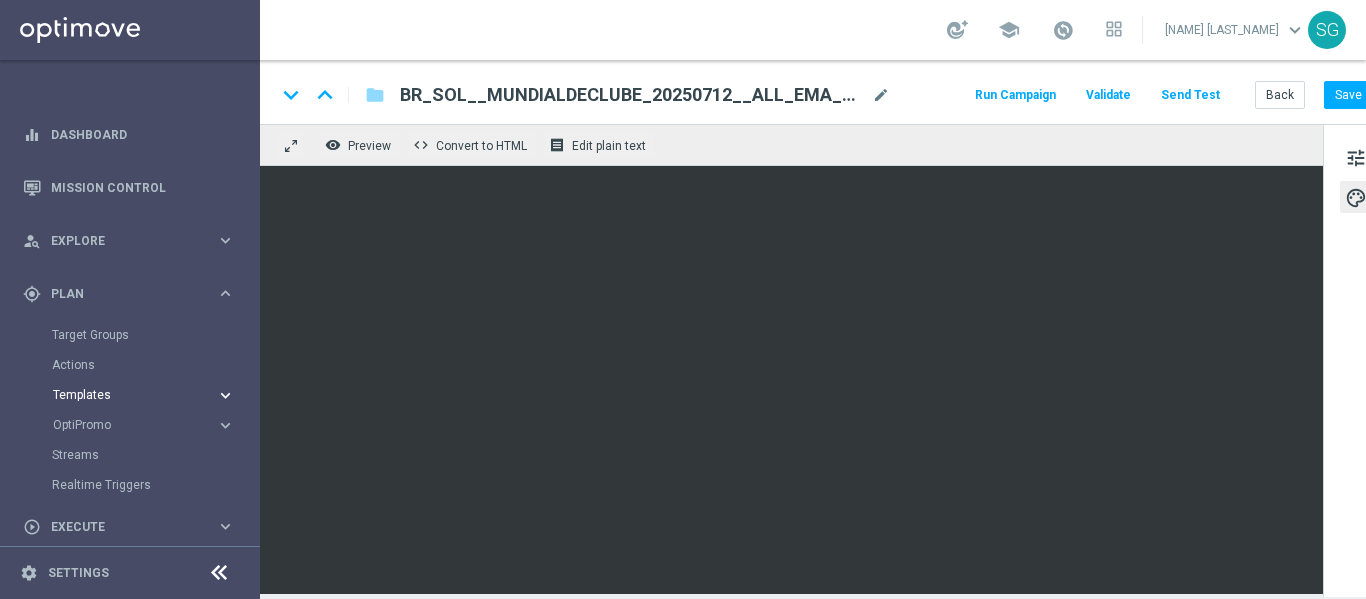 click on "Templates" at bounding box center [124, 395] 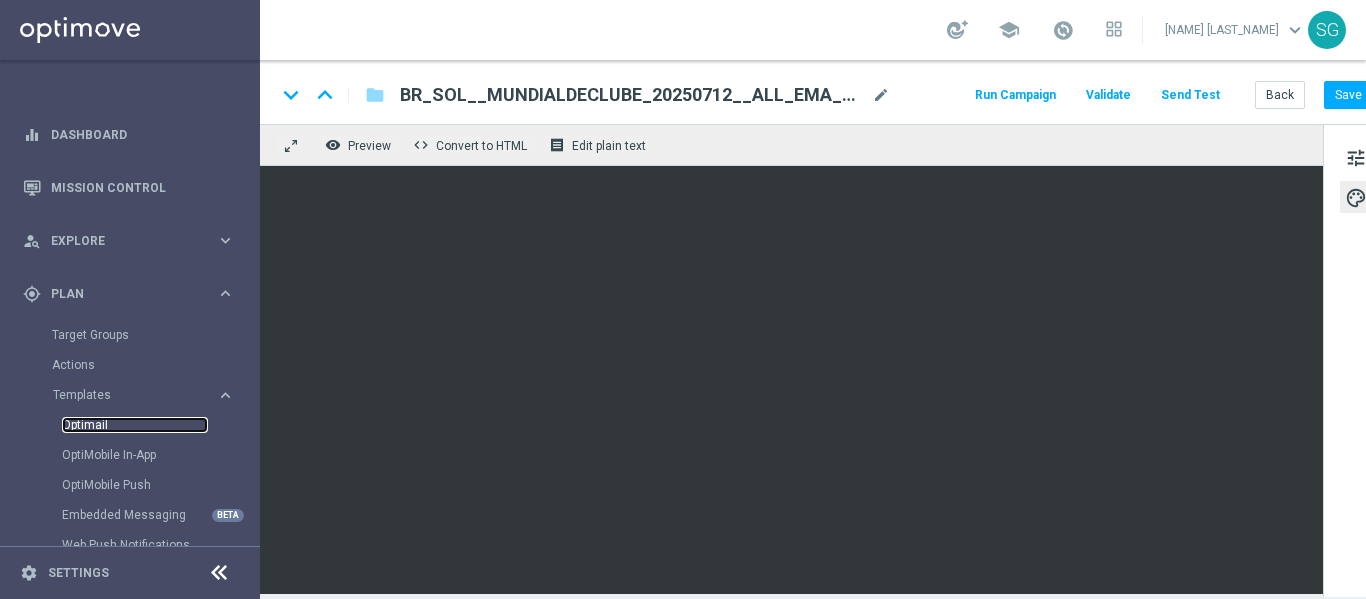 click on "Optimail" at bounding box center (135, 425) 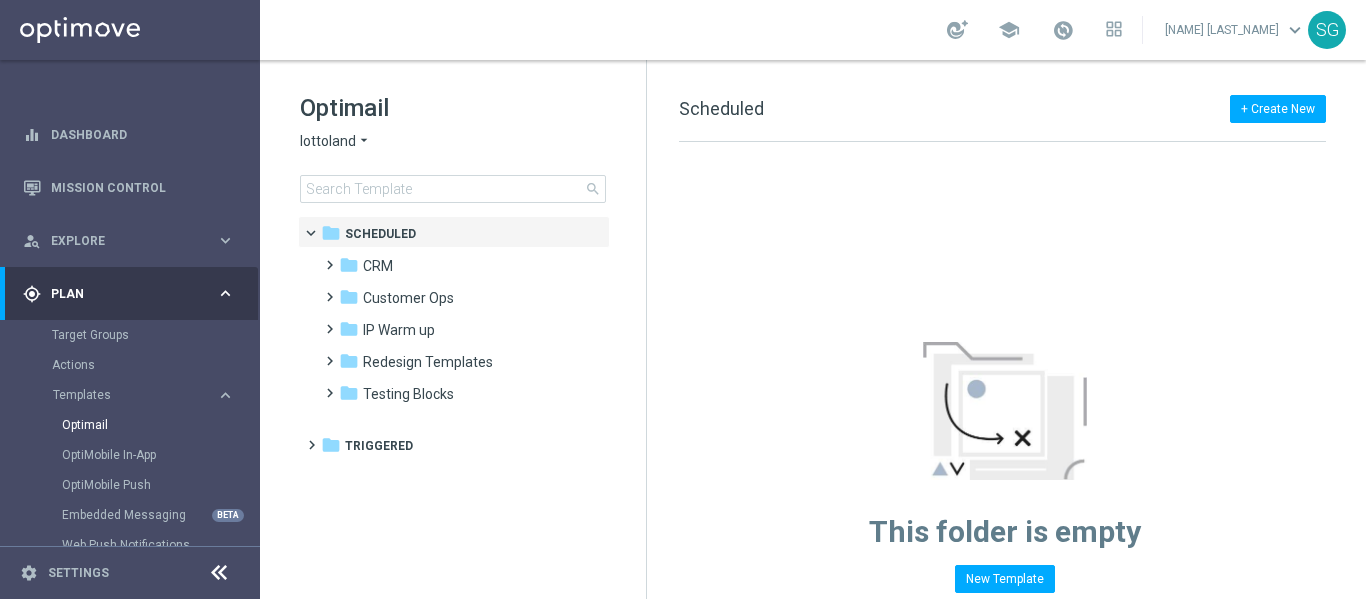 click on "lottoland" 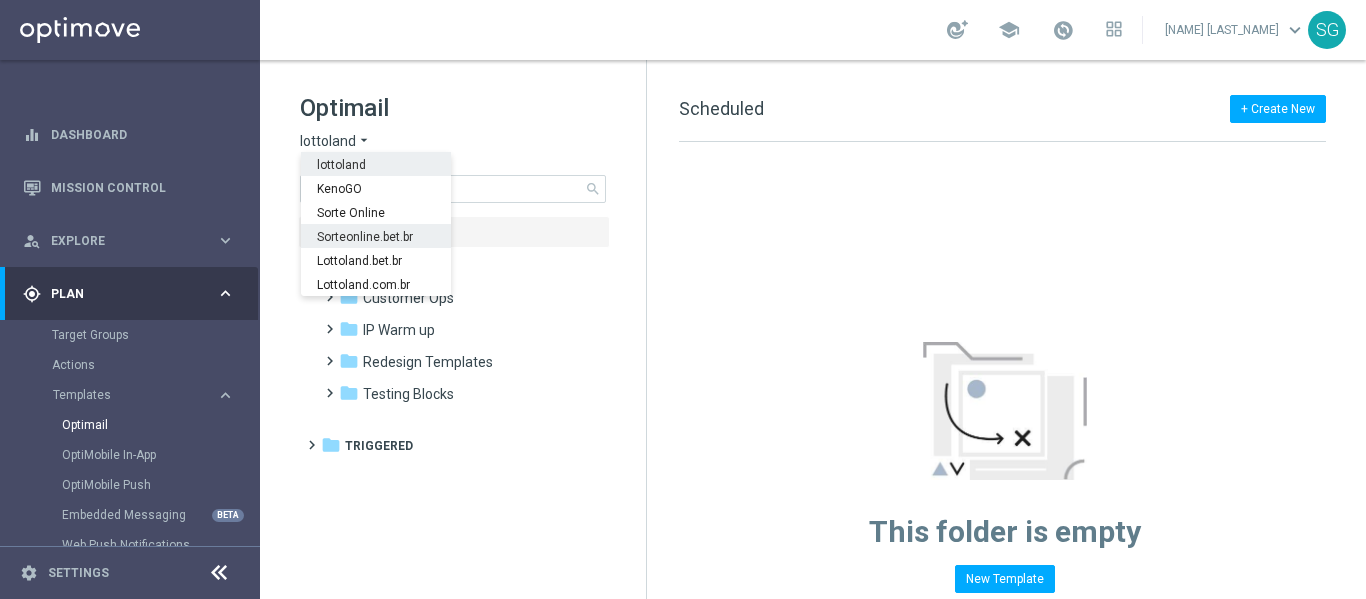 click on "Sorteonline.bet.br" at bounding box center (376, 236) 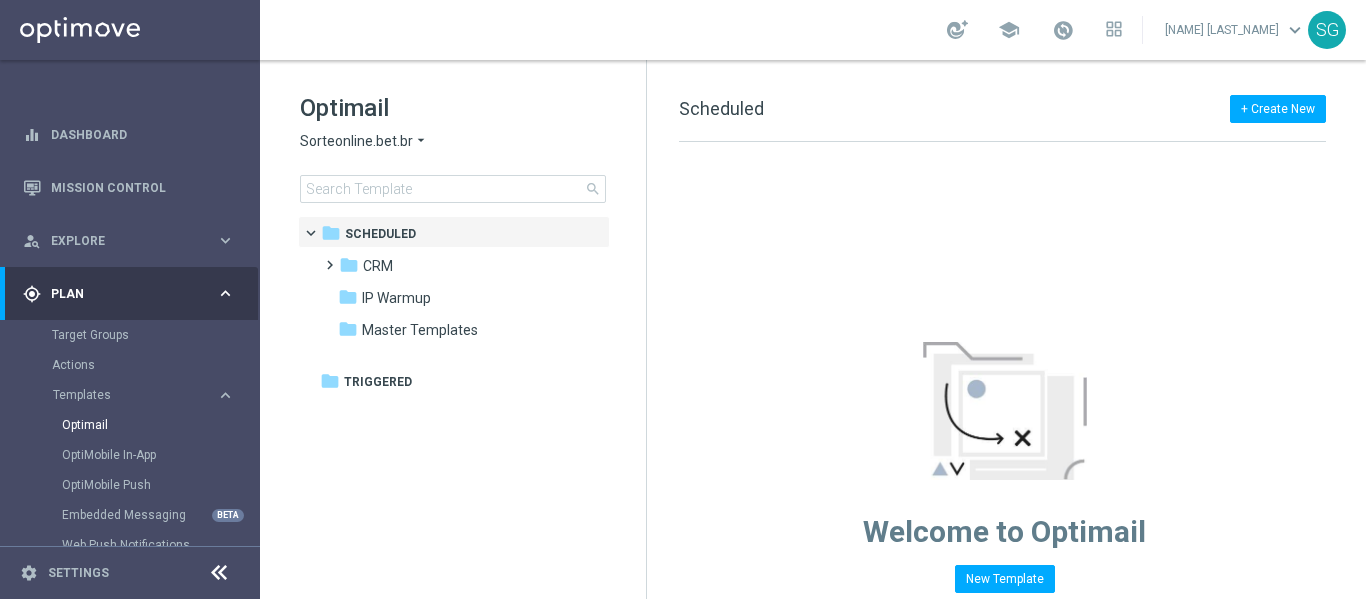 click at bounding box center (219, 573) 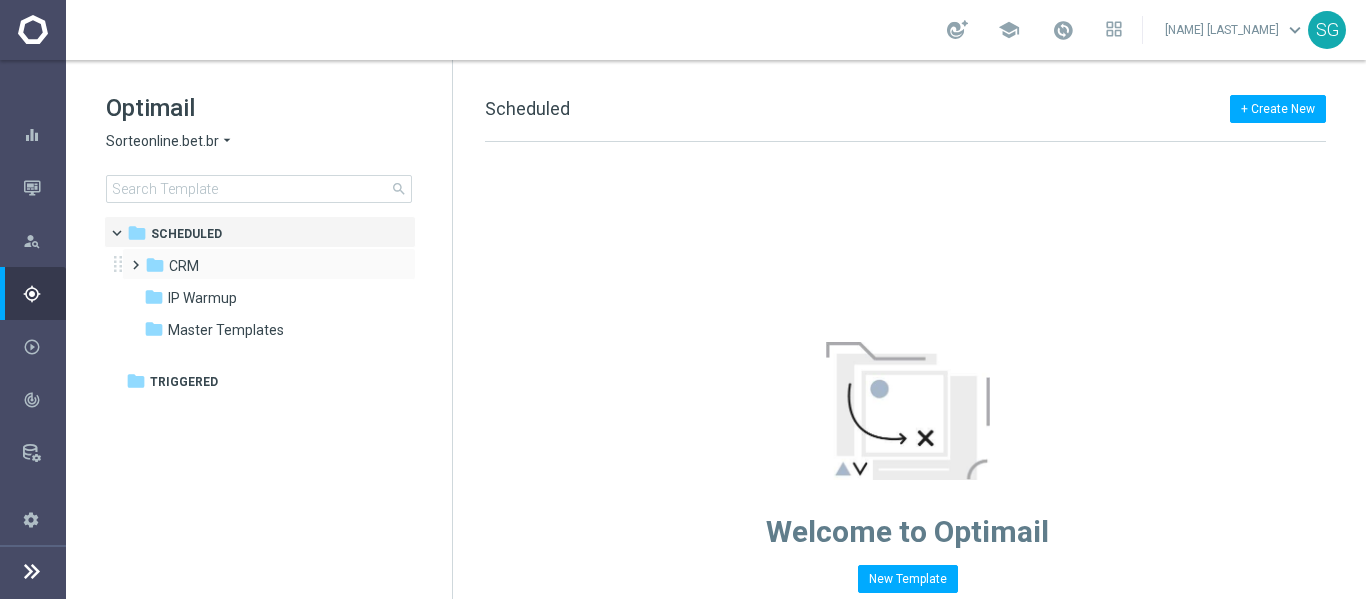click at bounding box center (131, 256) 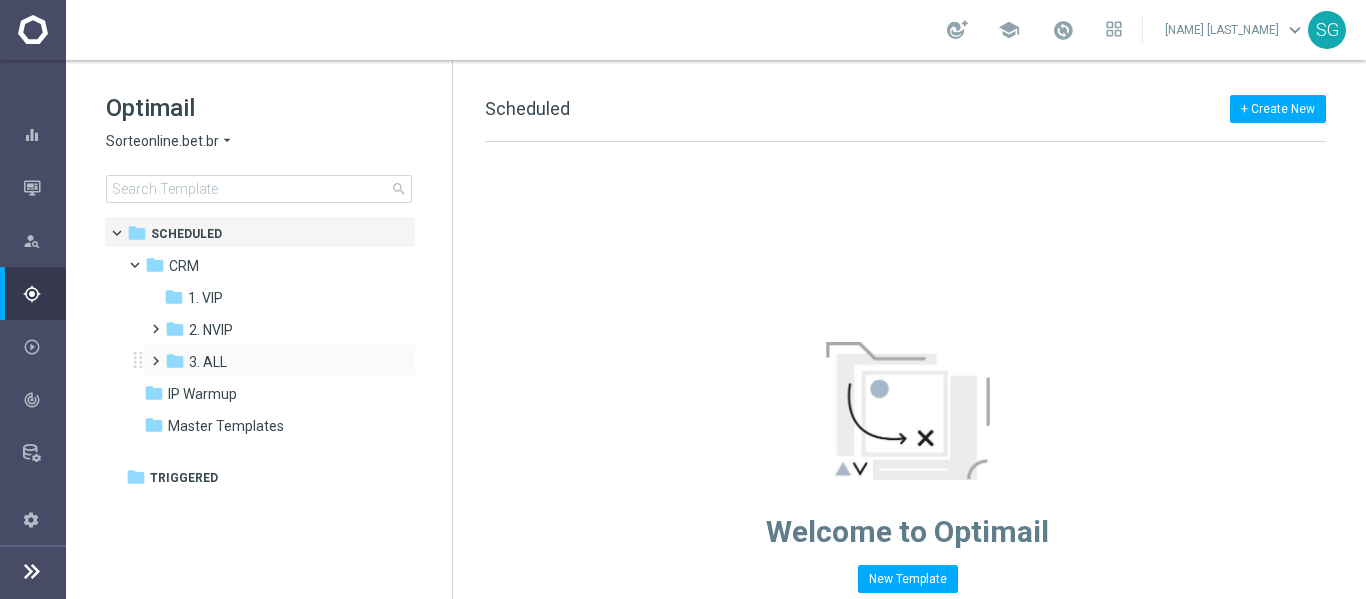 click at bounding box center (151, 352) 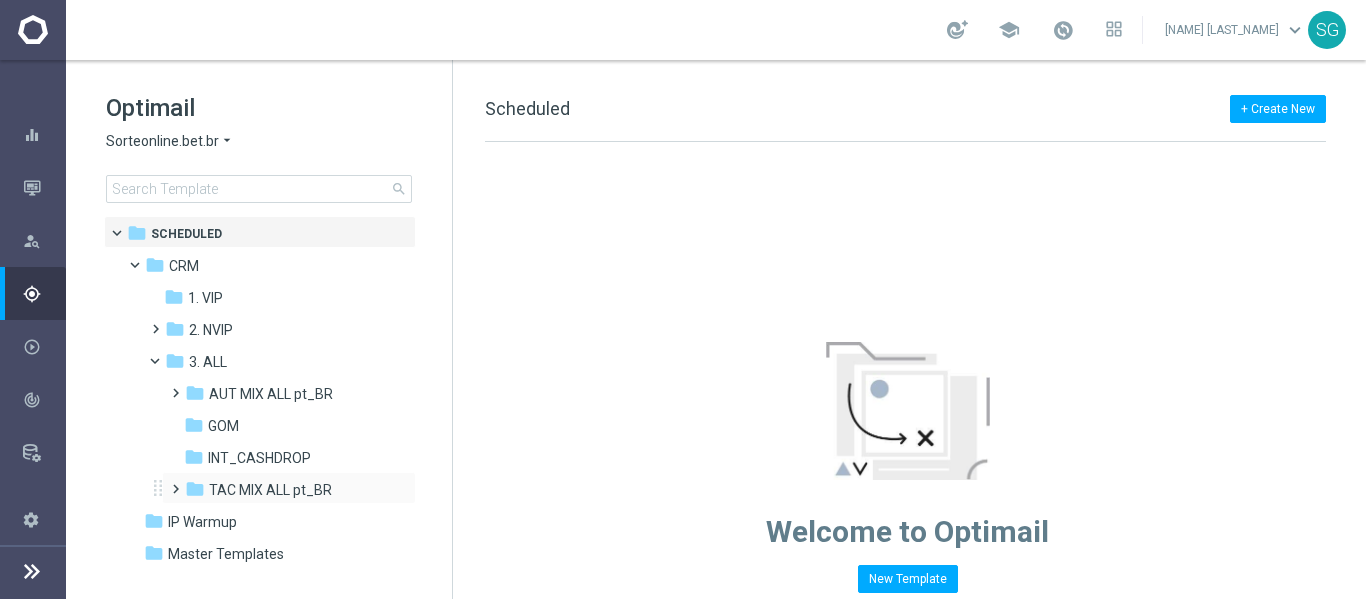 click at bounding box center (171, 480) 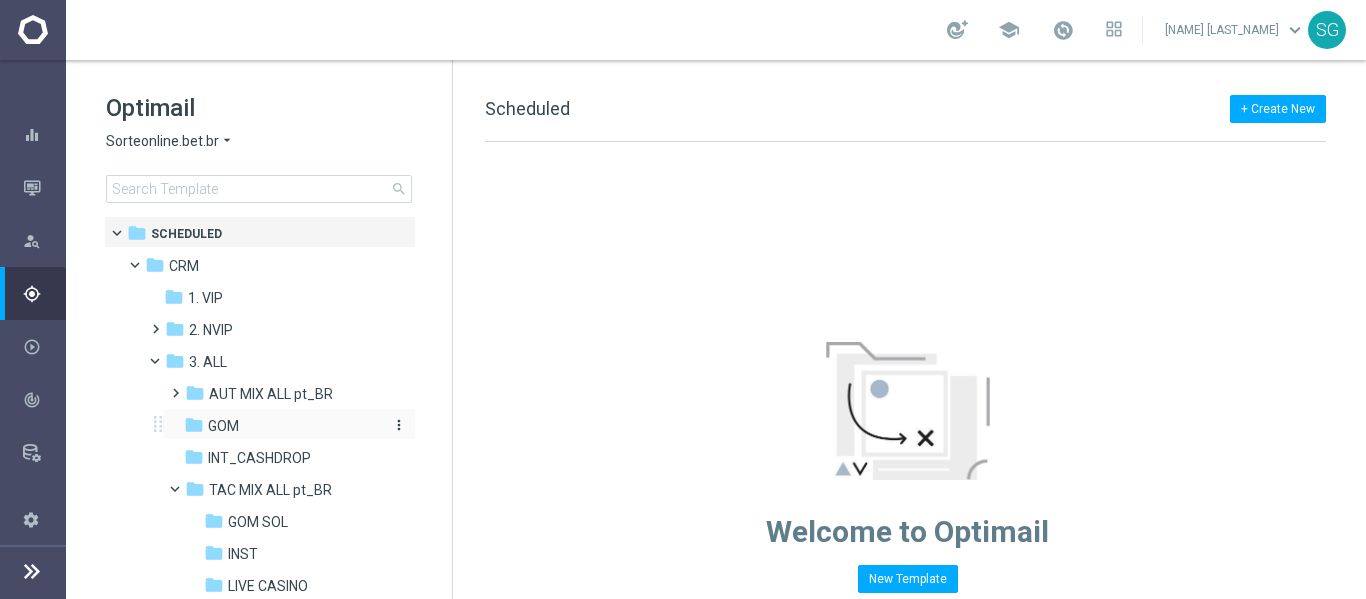 scroll, scrollTop: 313, scrollLeft: 0, axis: vertical 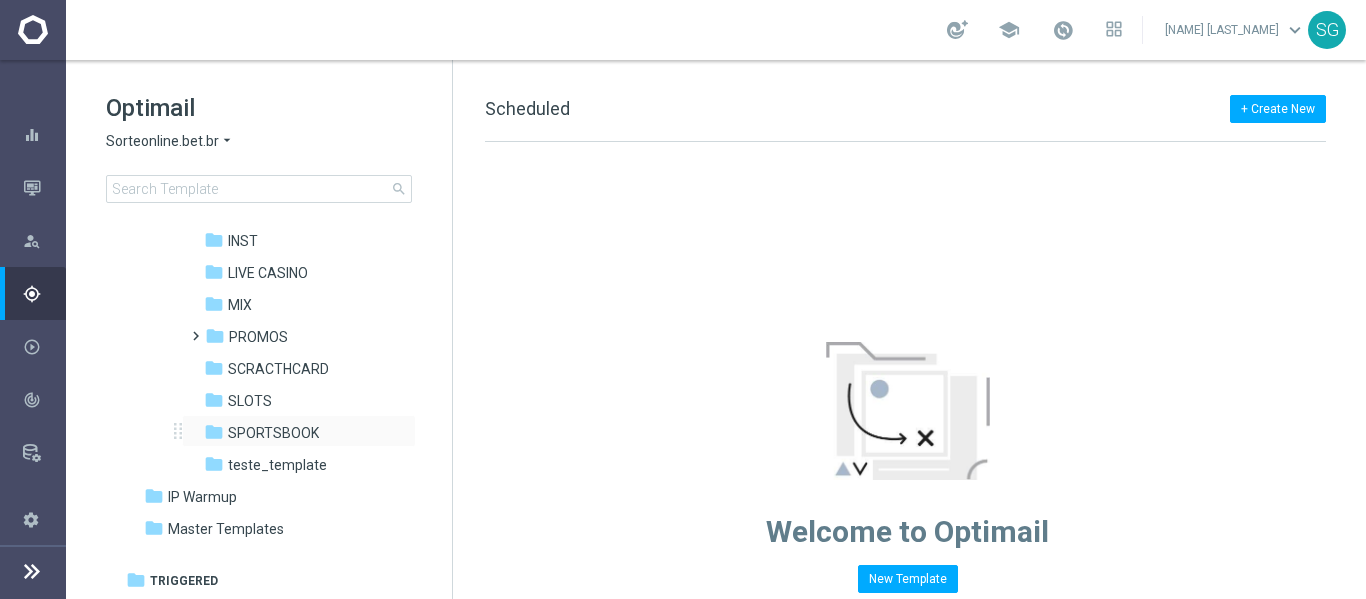 click on "folder
SPORTSBOOK
more_vert" at bounding box center [299, 431] 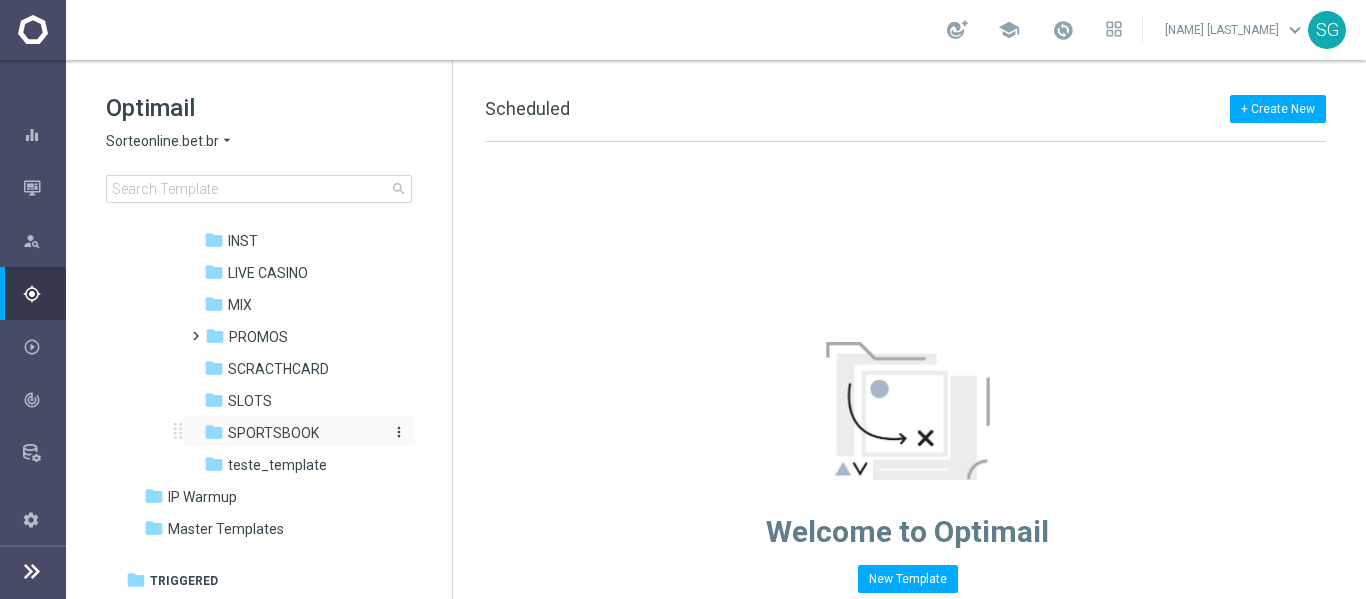 click on "folder
SPORTSBOOK" at bounding box center (294, 433) 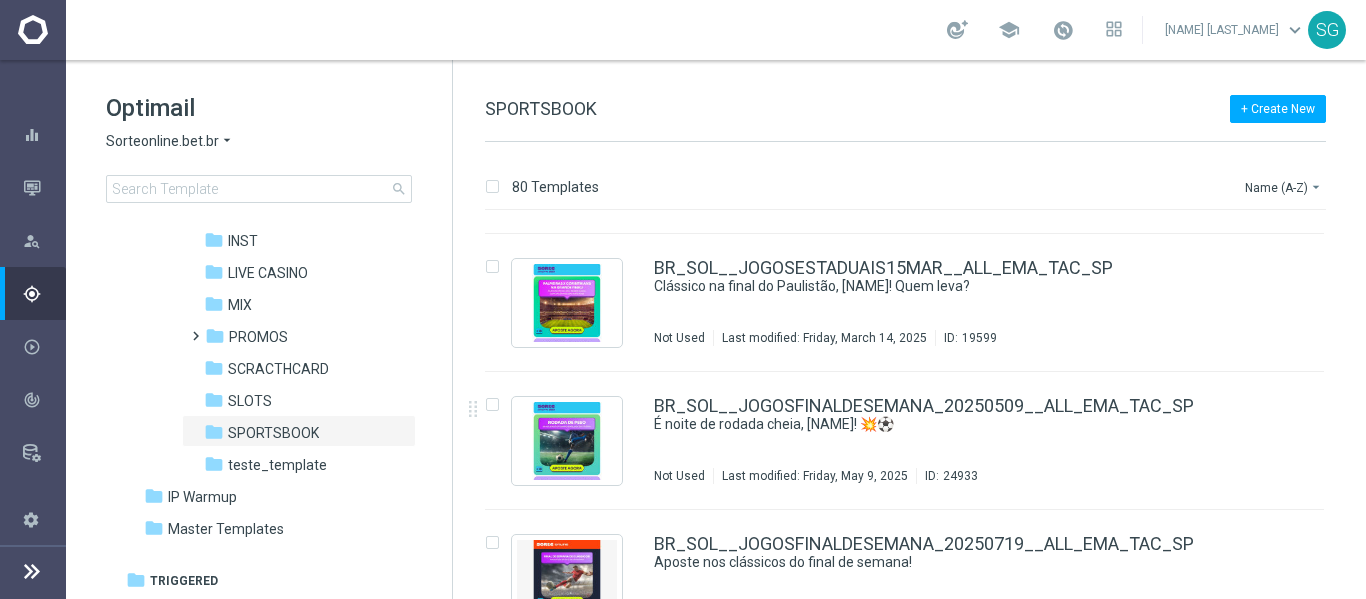 scroll, scrollTop: 3701, scrollLeft: 0, axis: vertical 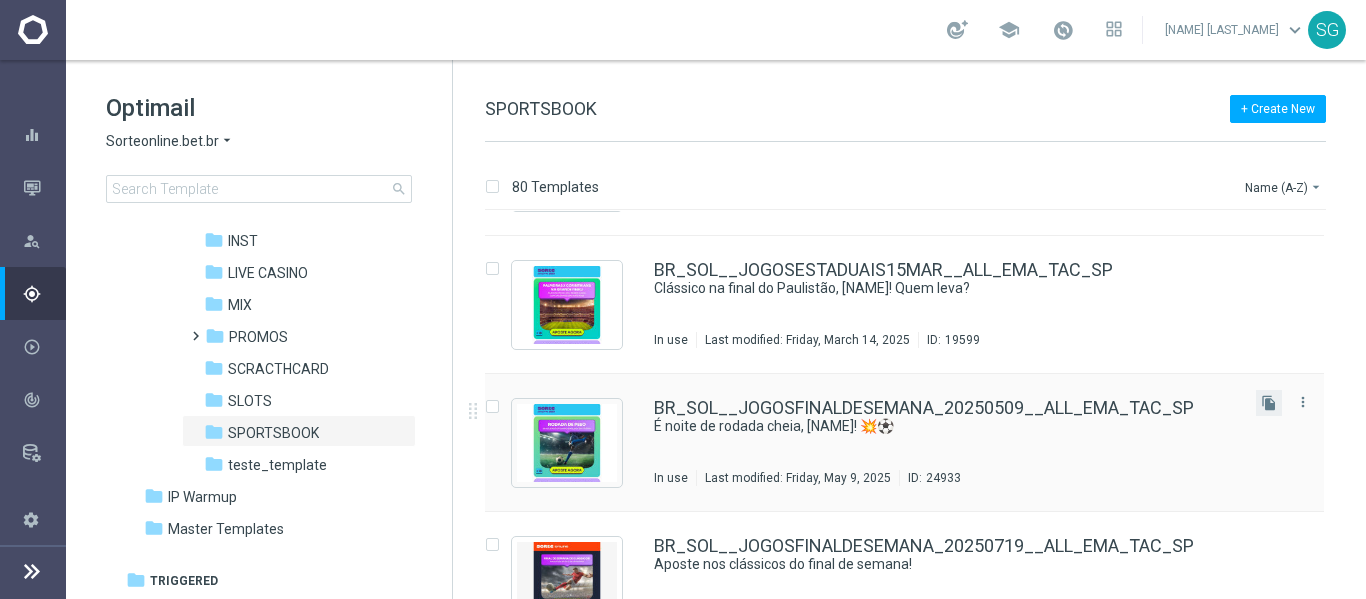 click on "file_copy" at bounding box center (1269, 403) 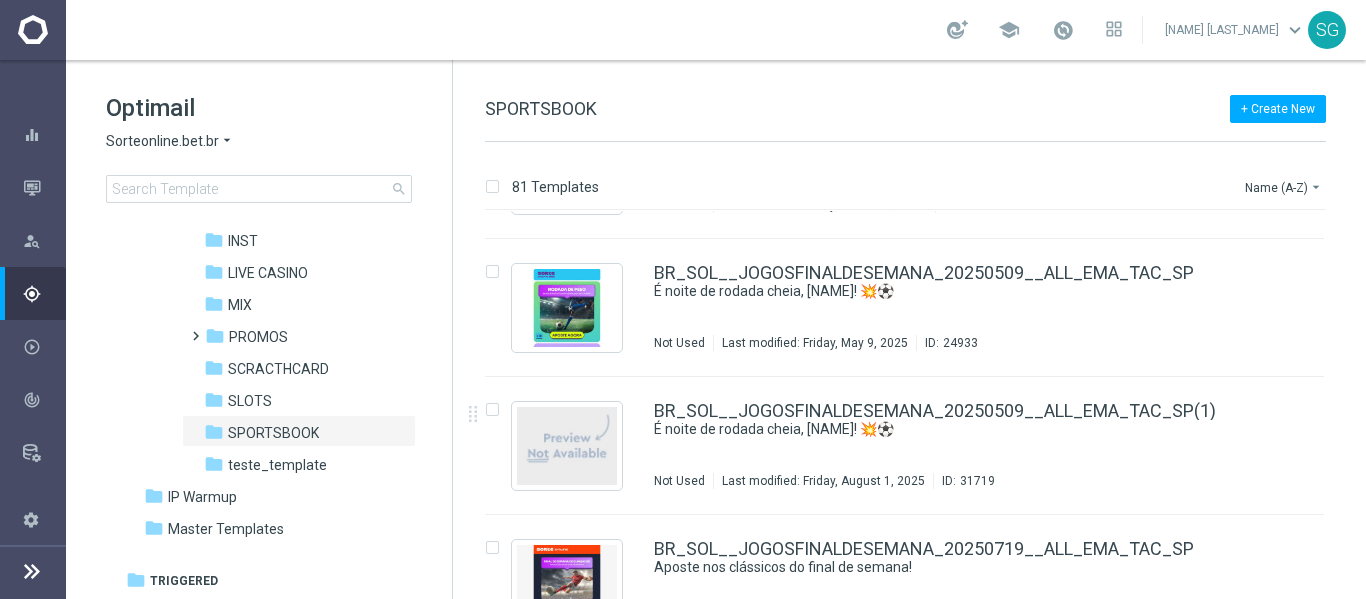 scroll, scrollTop: 3837, scrollLeft: 0, axis: vertical 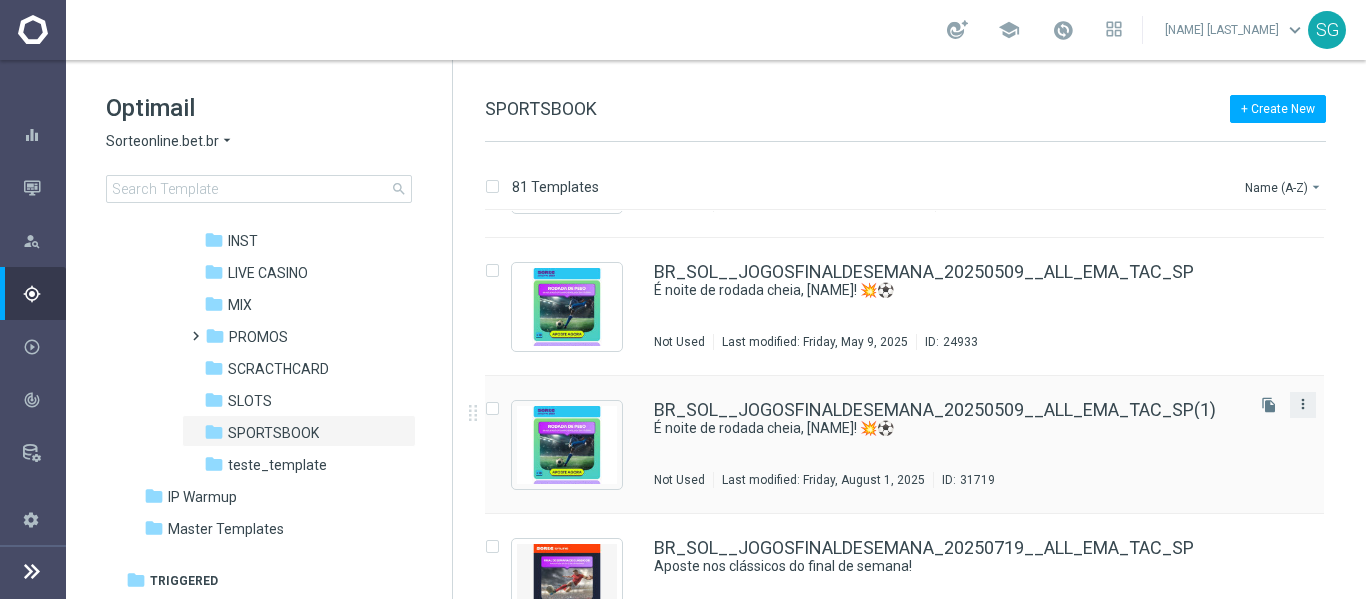 click on "more_vert" at bounding box center (1303, 404) 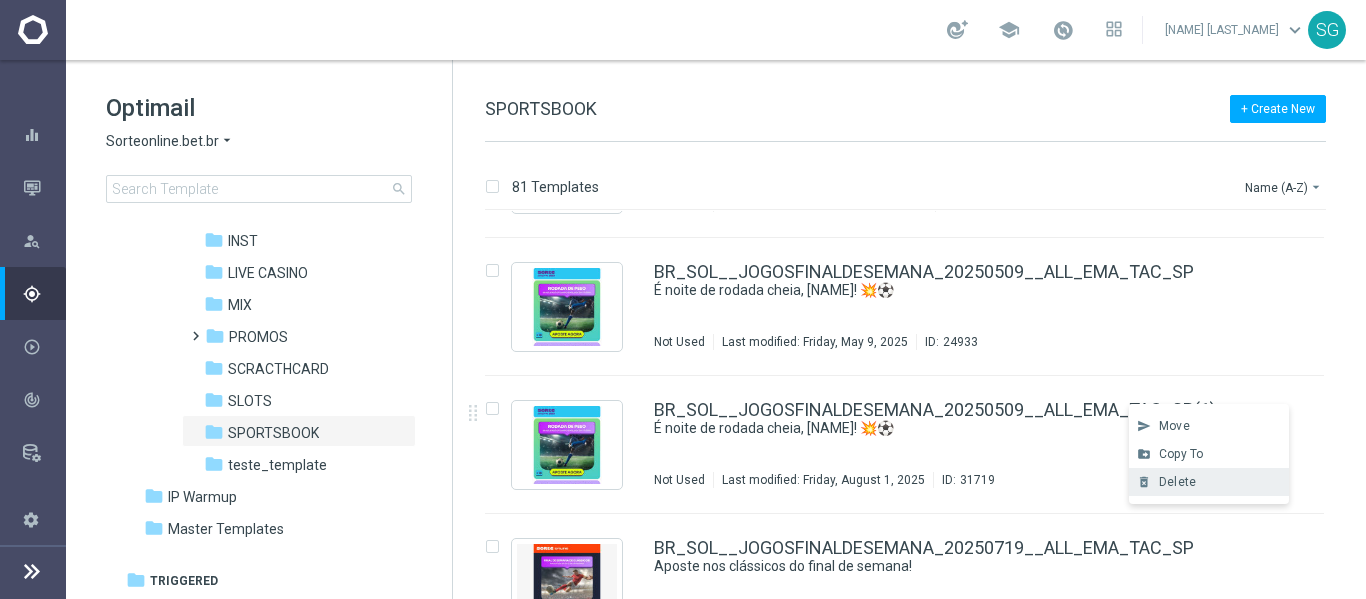 click on "Delete" at bounding box center (1177, 482) 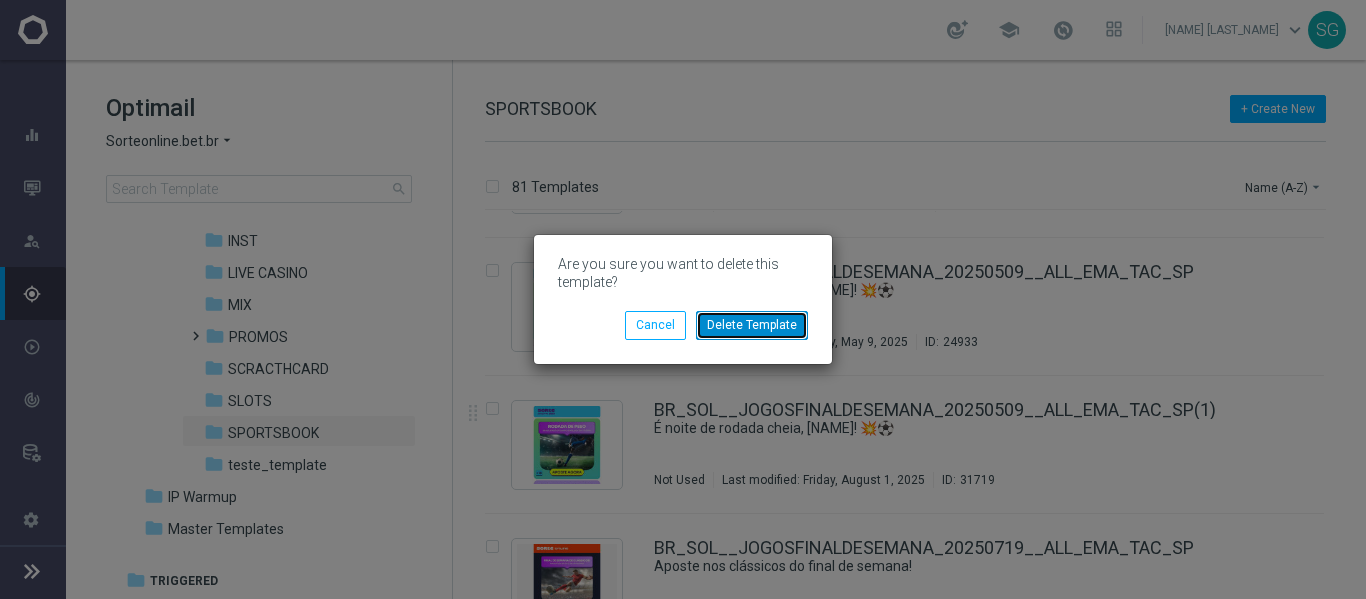 click on "Delete Template" 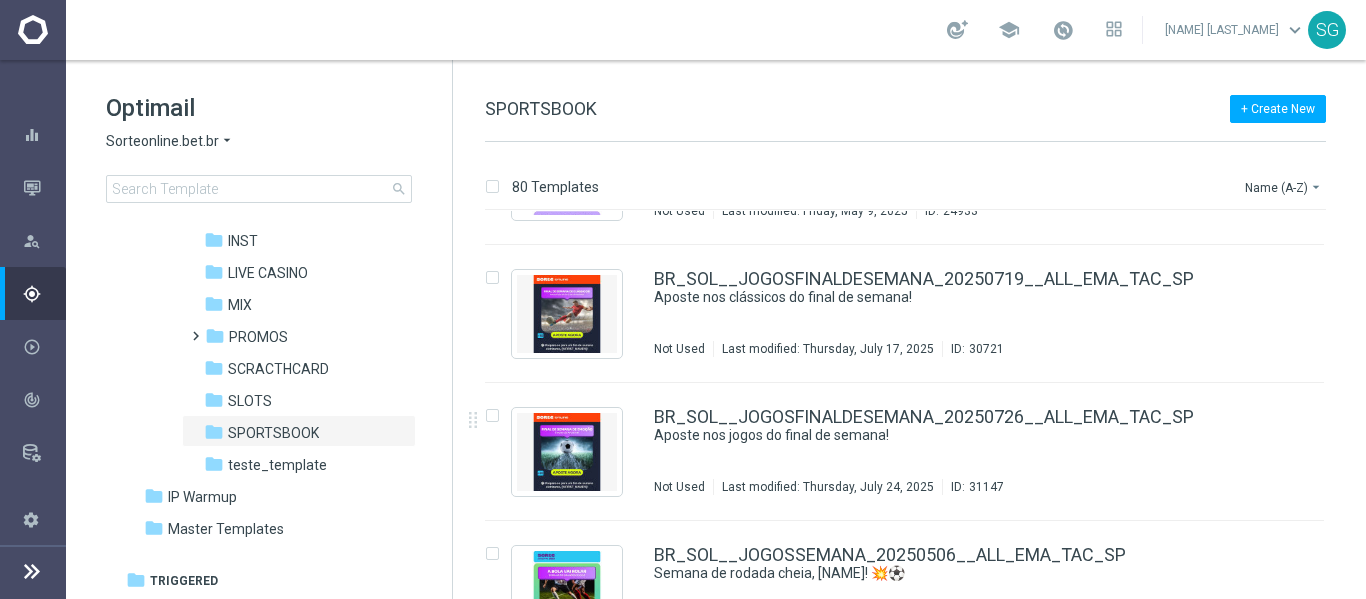 scroll, scrollTop: 3967, scrollLeft: 0, axis: vertical 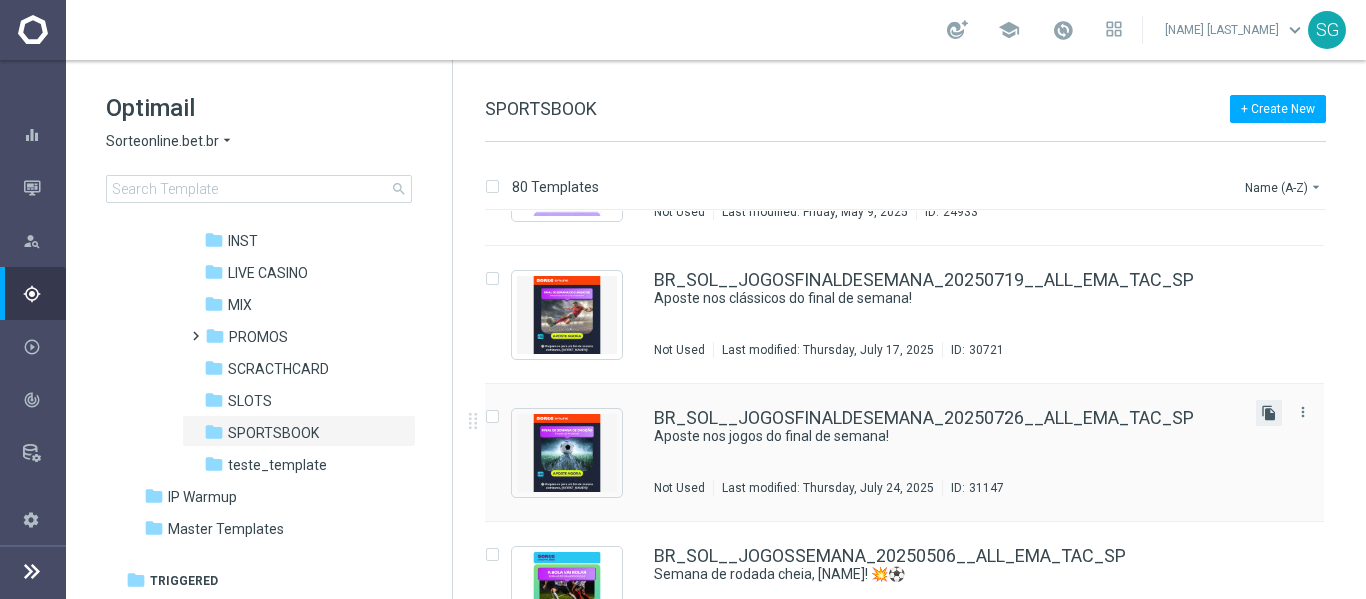 click on "file_copy" at bounding box center [1269, 413] 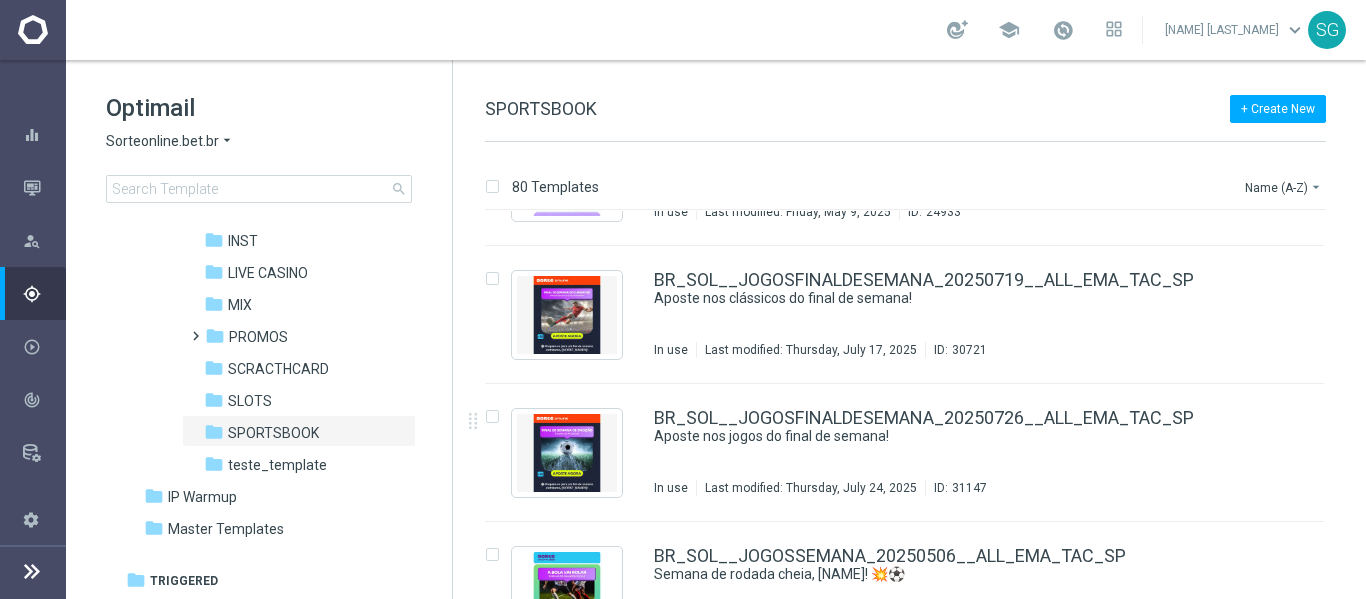 scroll, scrollTop: 0, scrollLeft: 0, axis: both 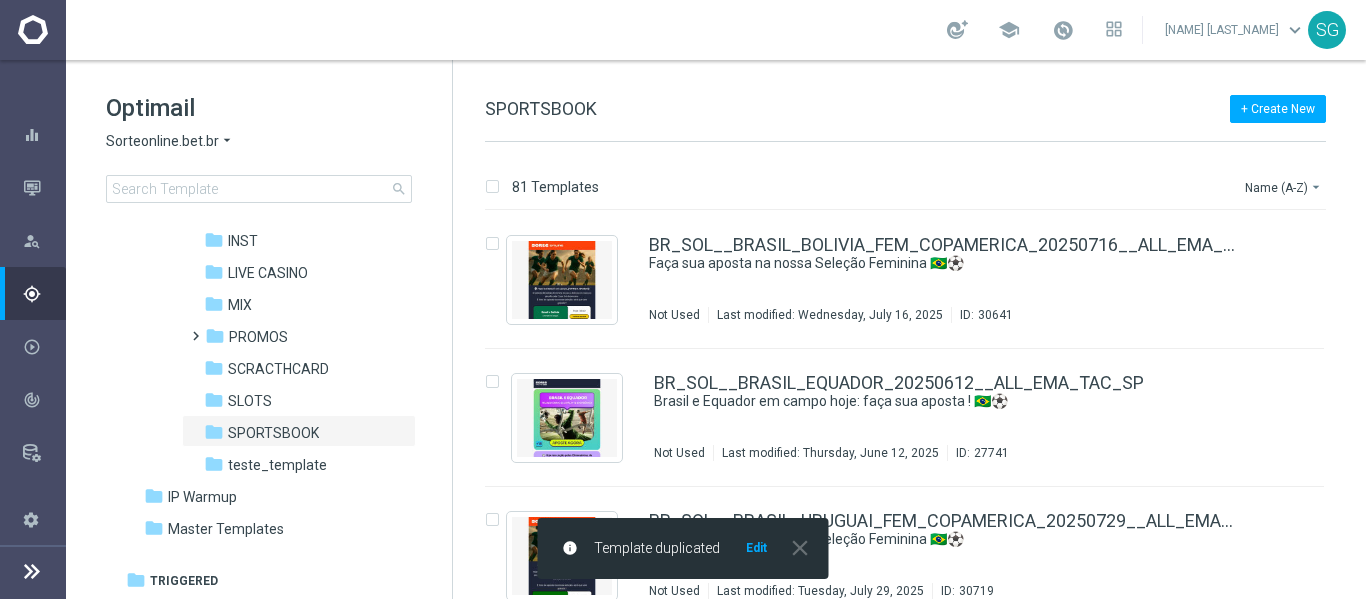 click on "Edit" 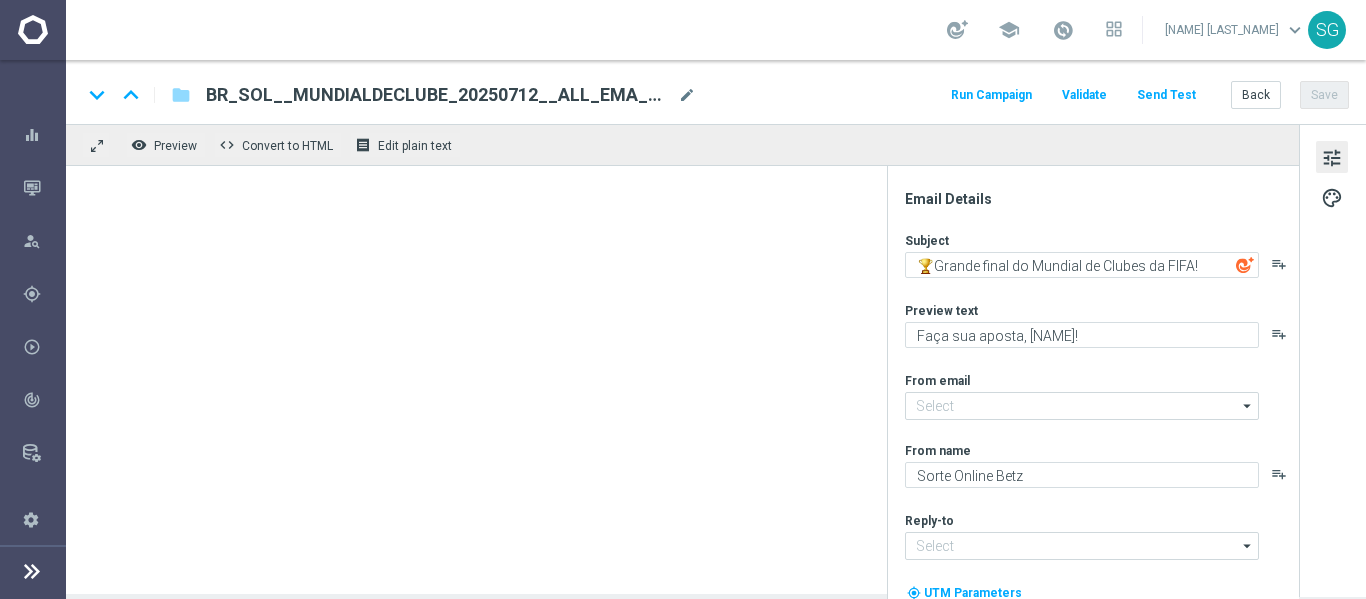 type on "[EMAIL]" 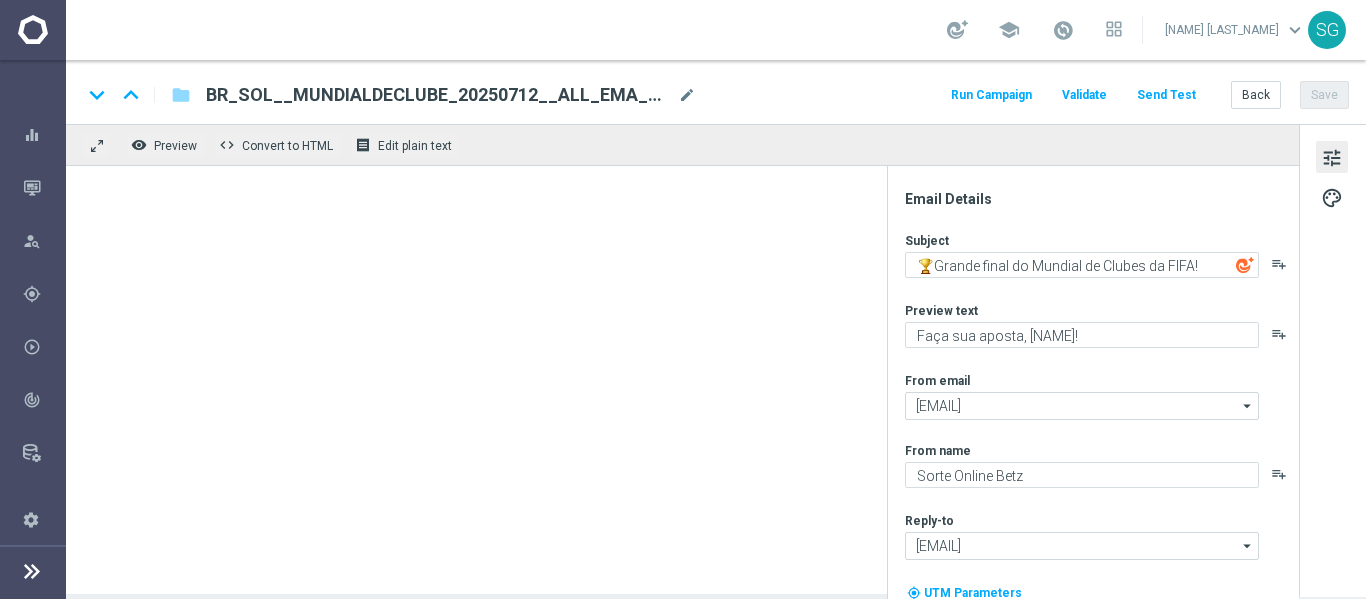 type on "Aposte nos jogos do final de semana!" 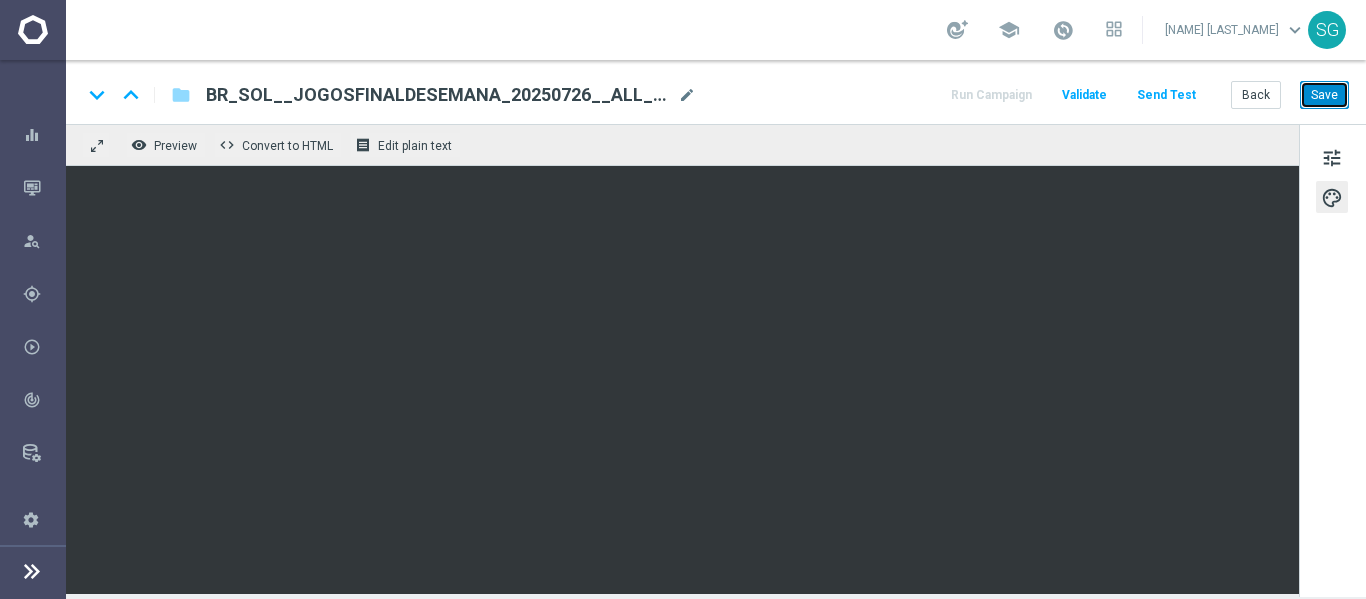 click on "Save" at bounding box center [1324, 95] 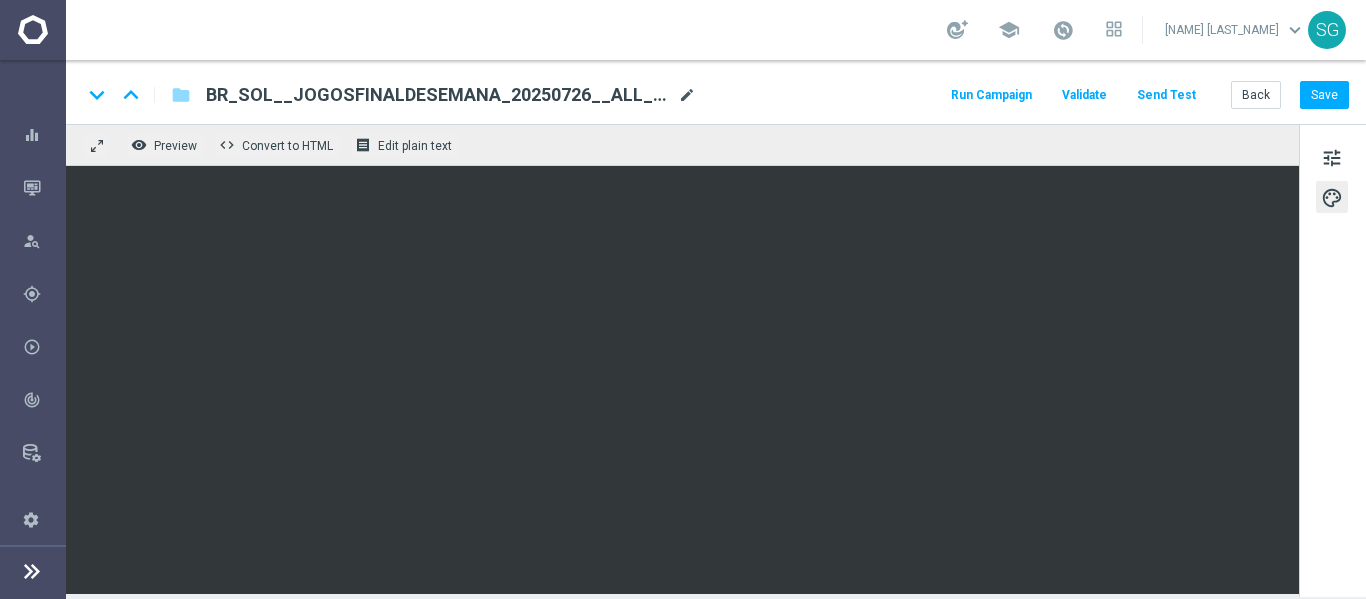 click on "mode_edit" 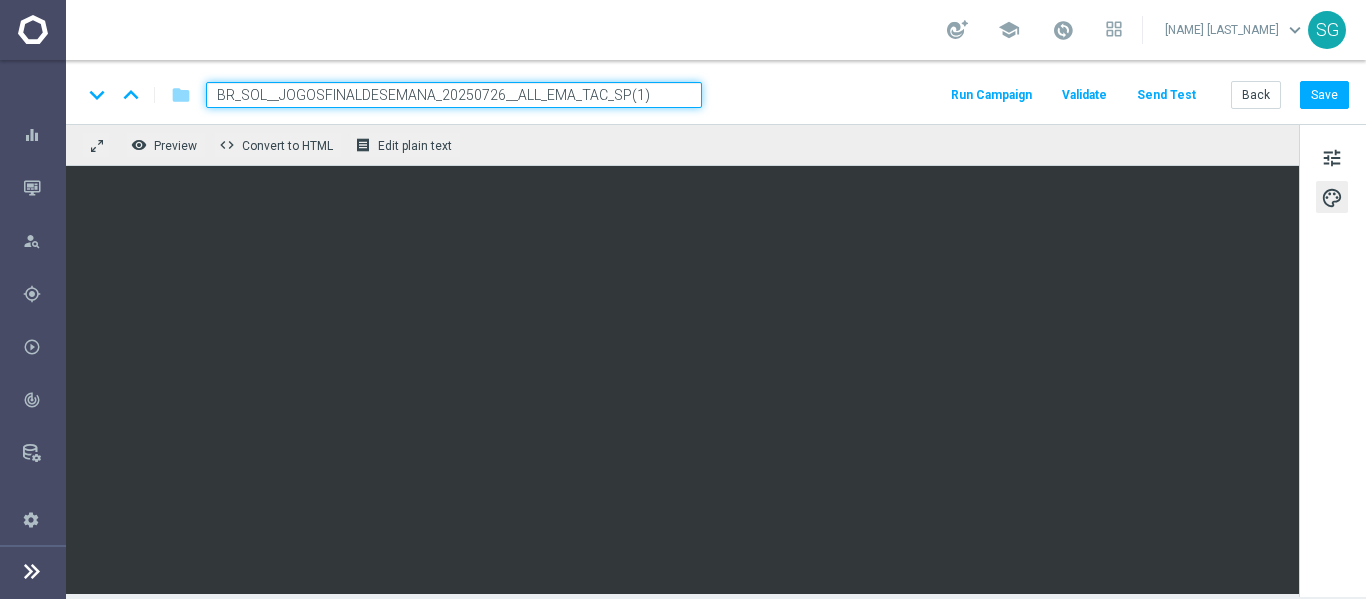 click on "BR_SOL__JOGOSFINALDESEMANA_20250726__ALL_EMA_TAC_SP(1)" at bounding box center [454, 95] 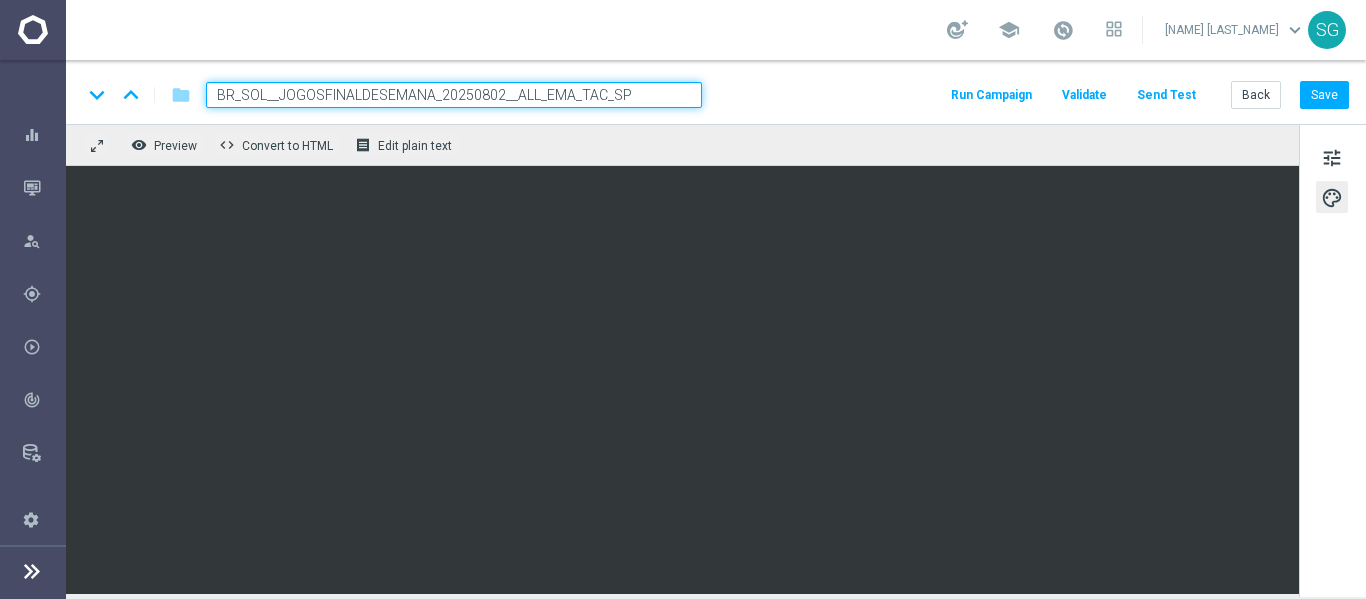 type on "BR_SOL__JOGOSFINALDESEMANA_20250802__ALL_EMA_TAC_SP" 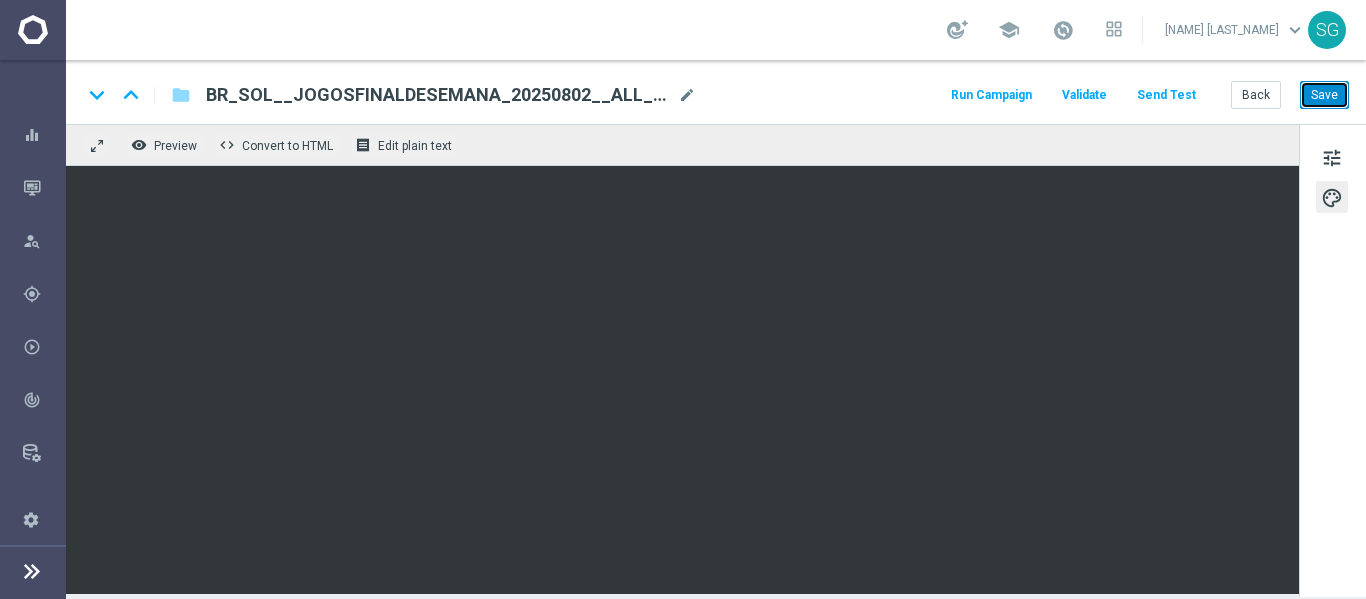click on "Save" at bounding box center (1324, 95) 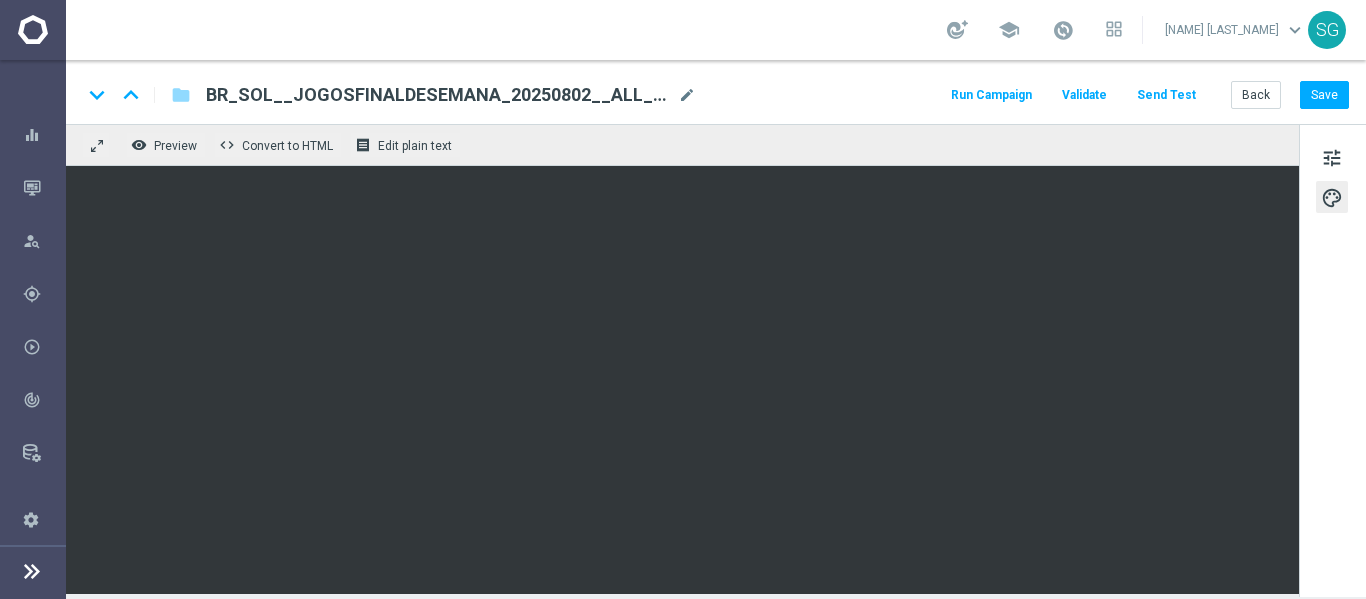 click on "Send Test" 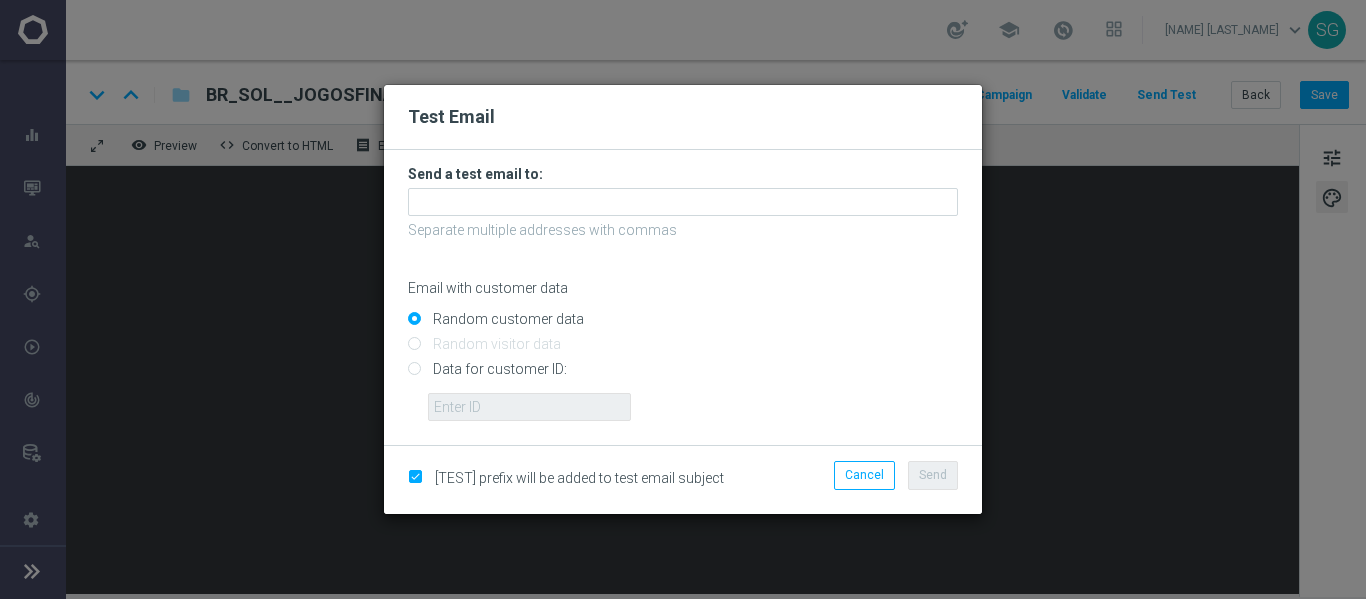 click on "Send a test email to:
Separate multiple addresses with commas
Email with customer data
Random customer data
Random visitor data
Data for customer ID:" 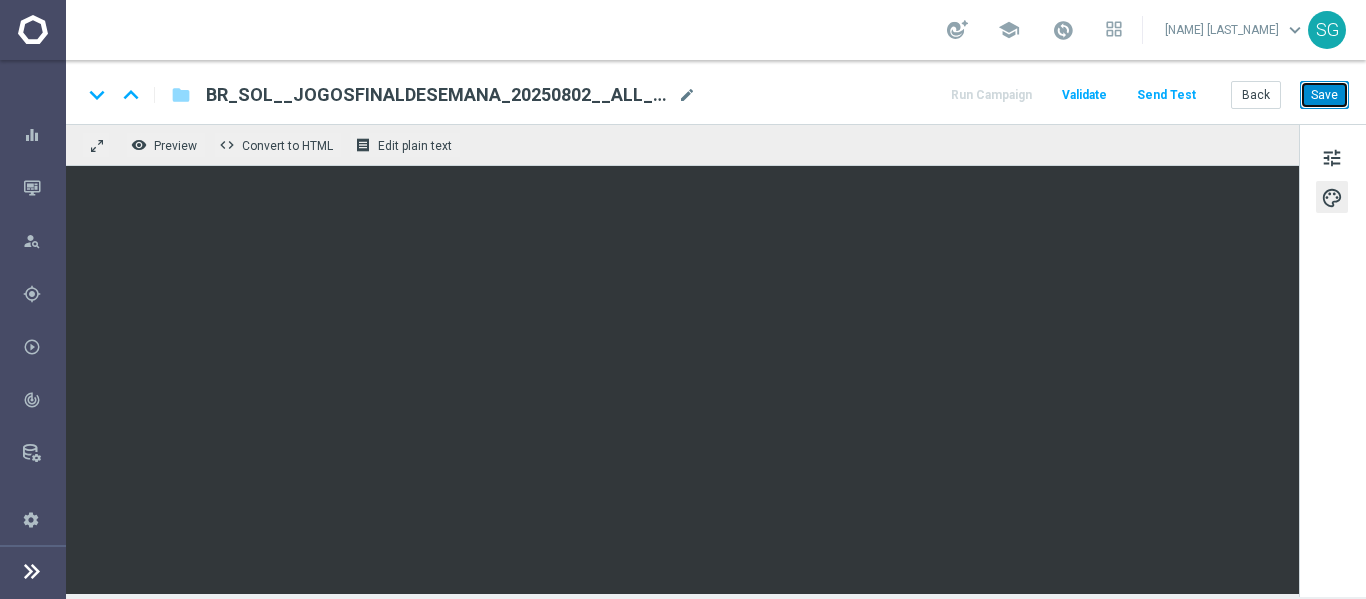 click on "Save" at bounding box center (1324, 95) 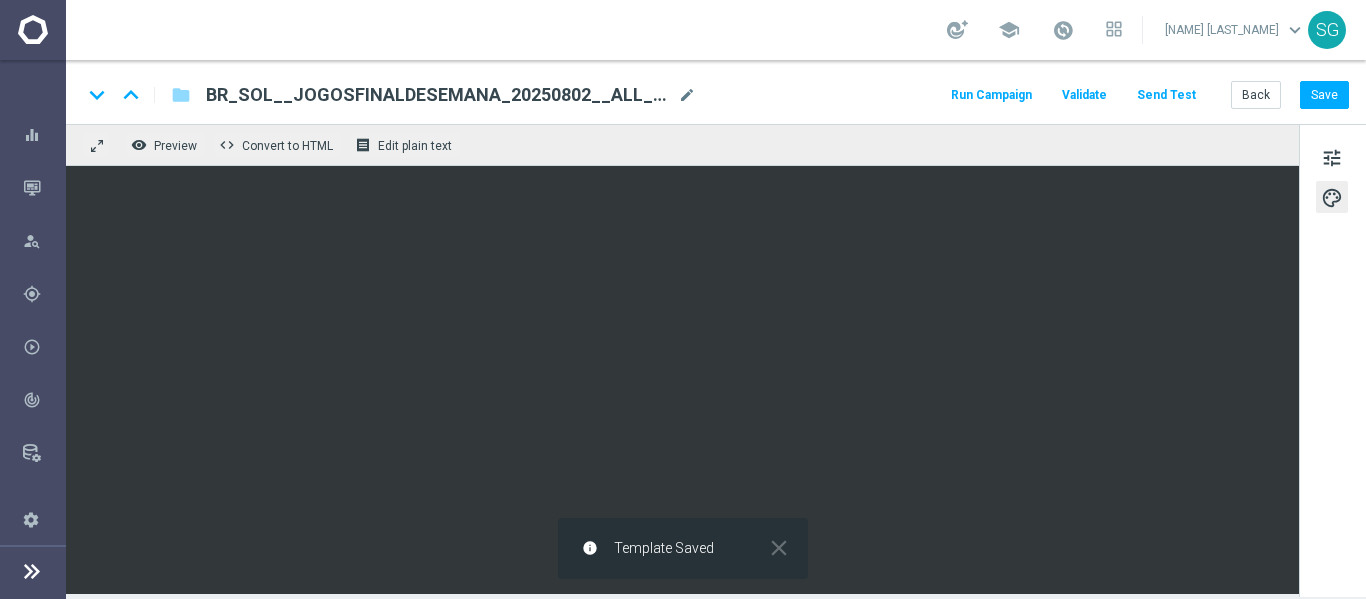 click on "Send Test" 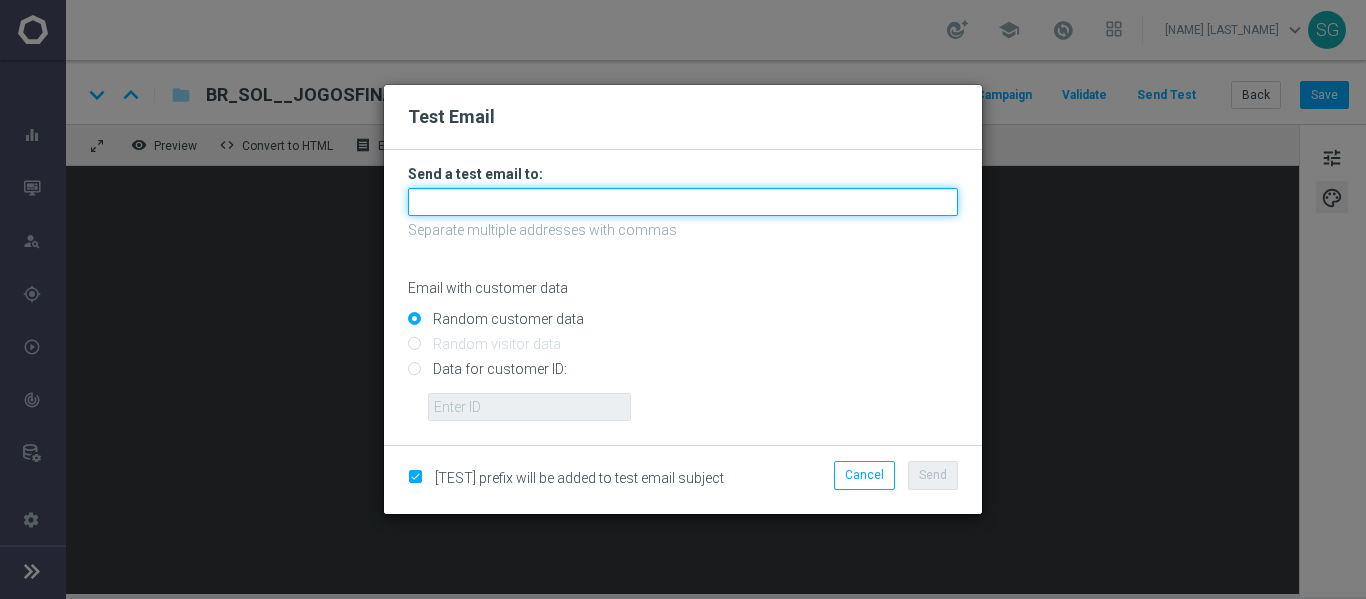 click at bounding box center [683, 202] 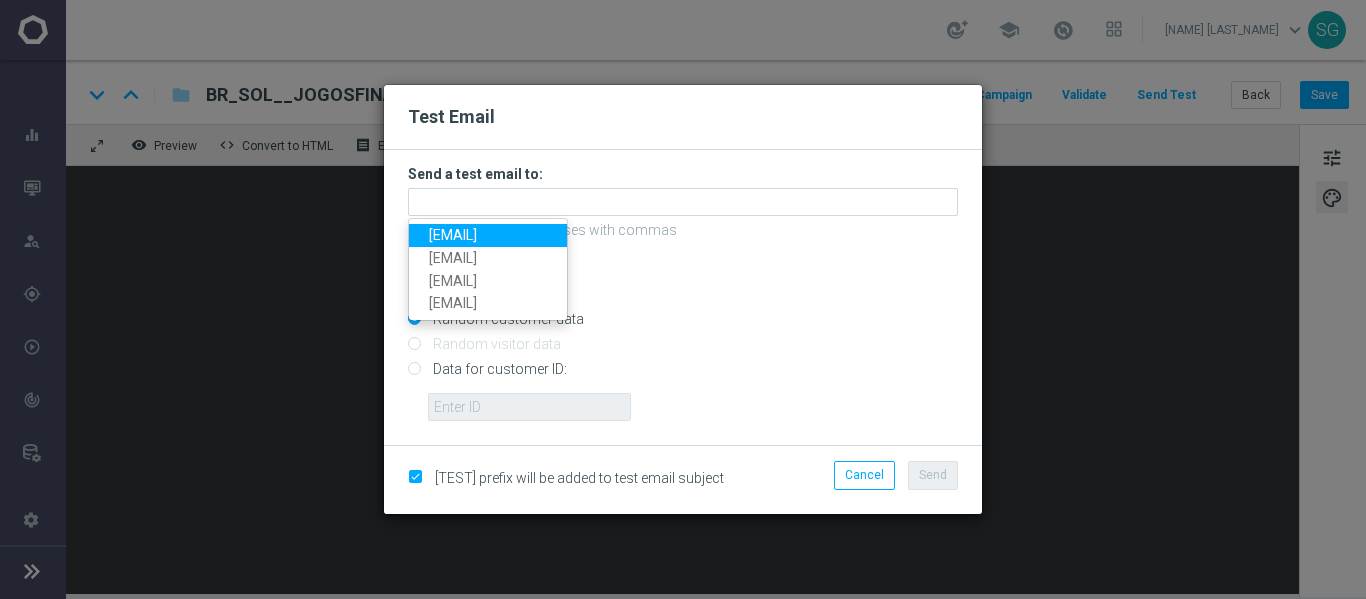 click on "[EMAIL]" at bounding box center (453, 235) 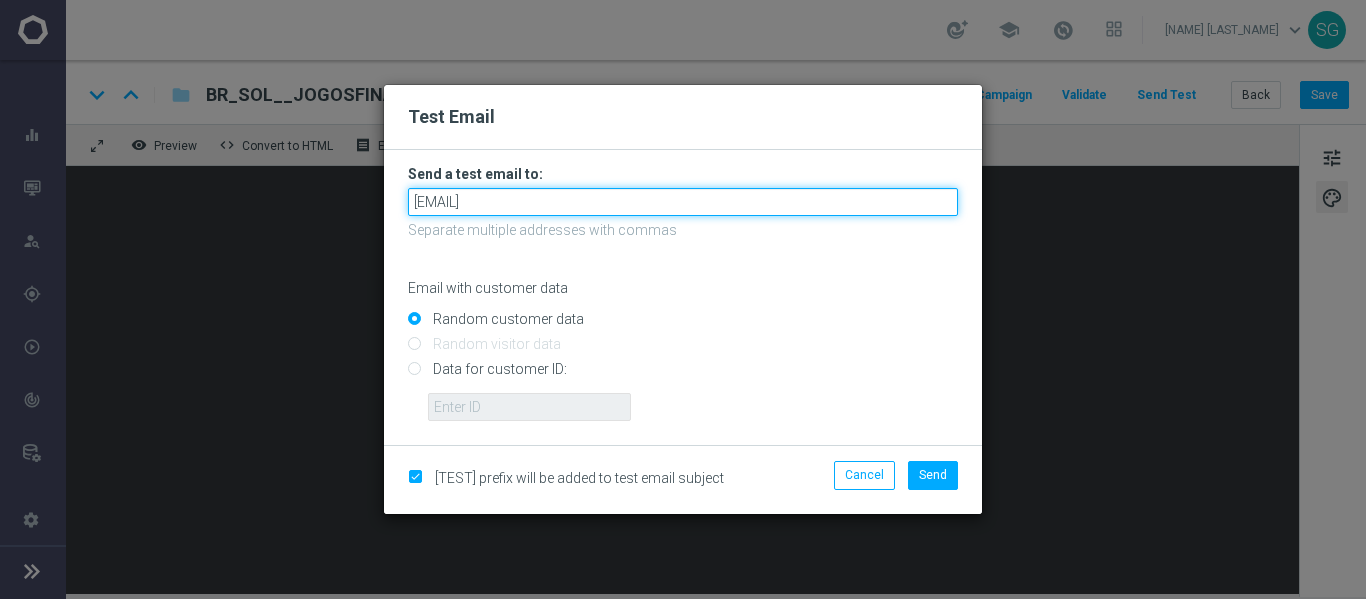 click on "[EMAIL]" at bounding box center [683, 202] 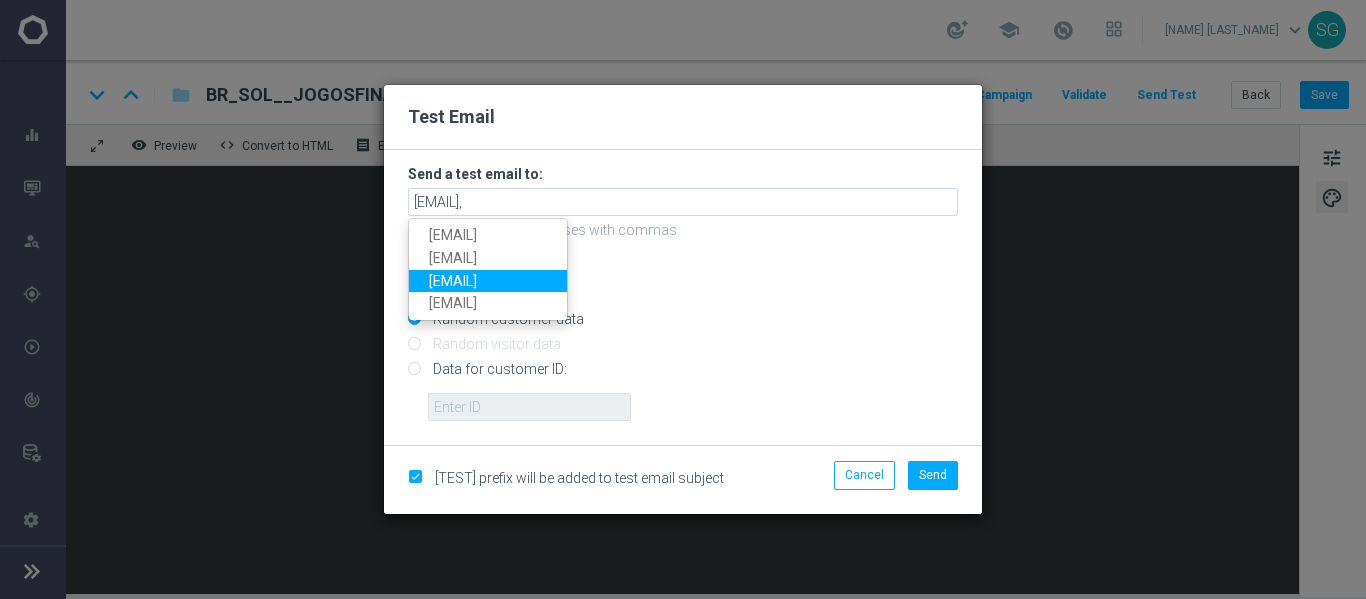 click on "[EMAIL]" at bounding box center (453, 281) 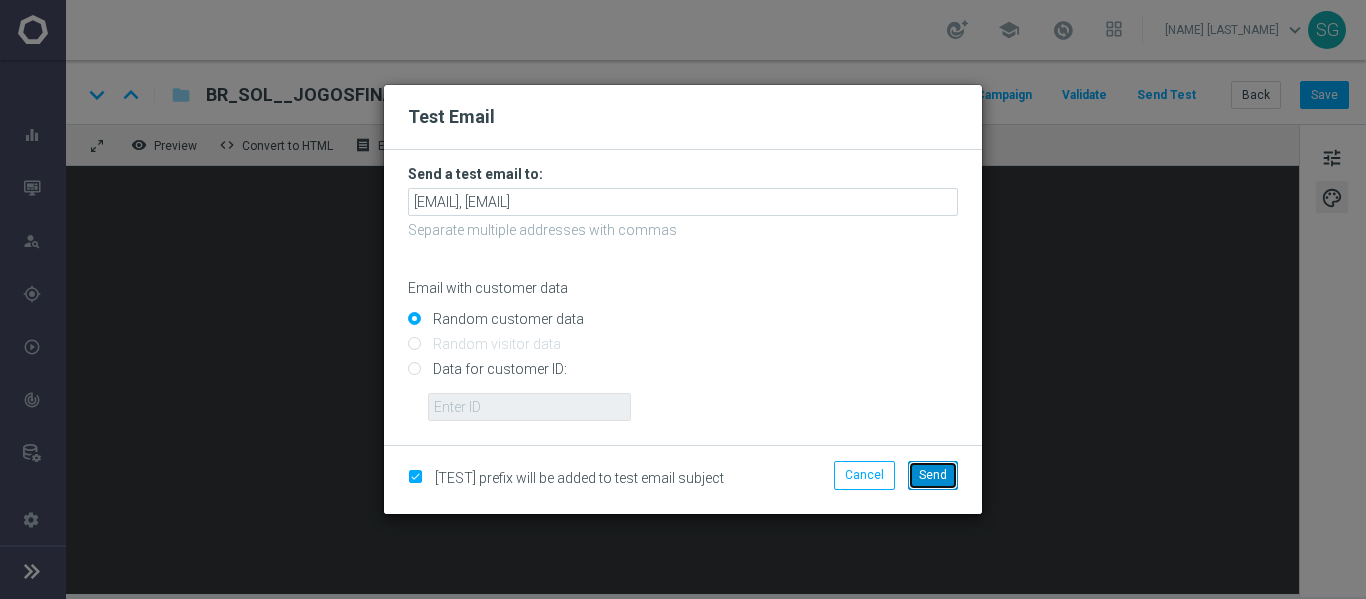 click on "Send" 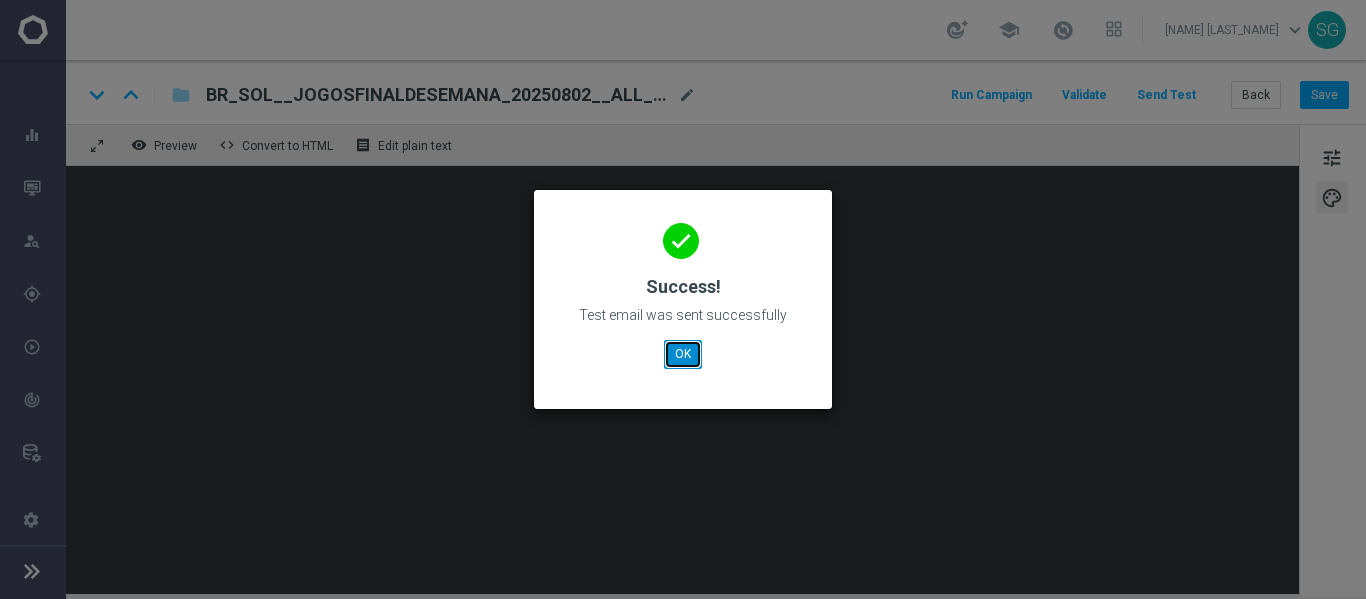 click on "OK" 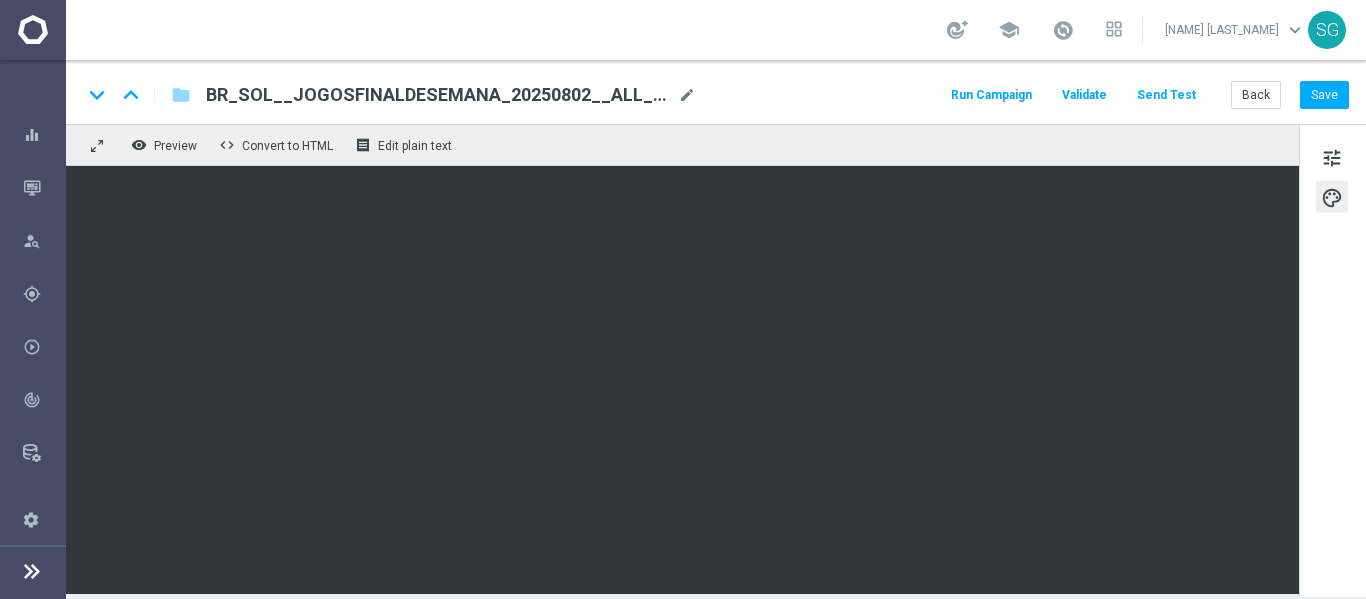 click on "tune
palette" 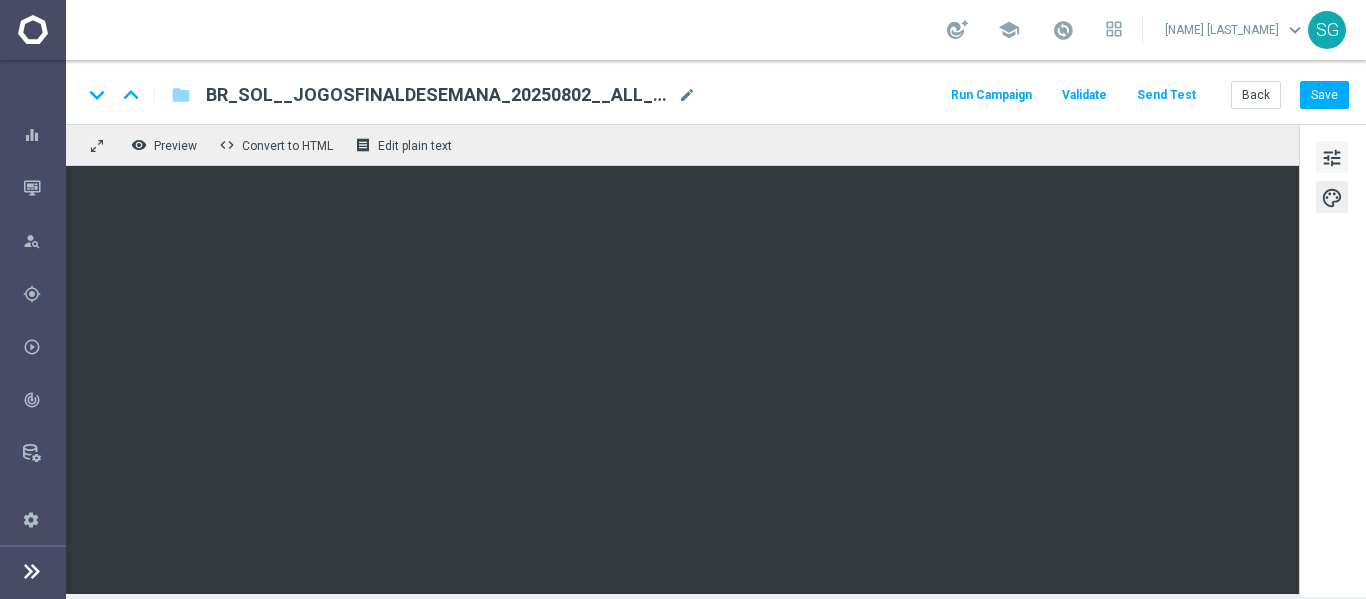 click on "tune" 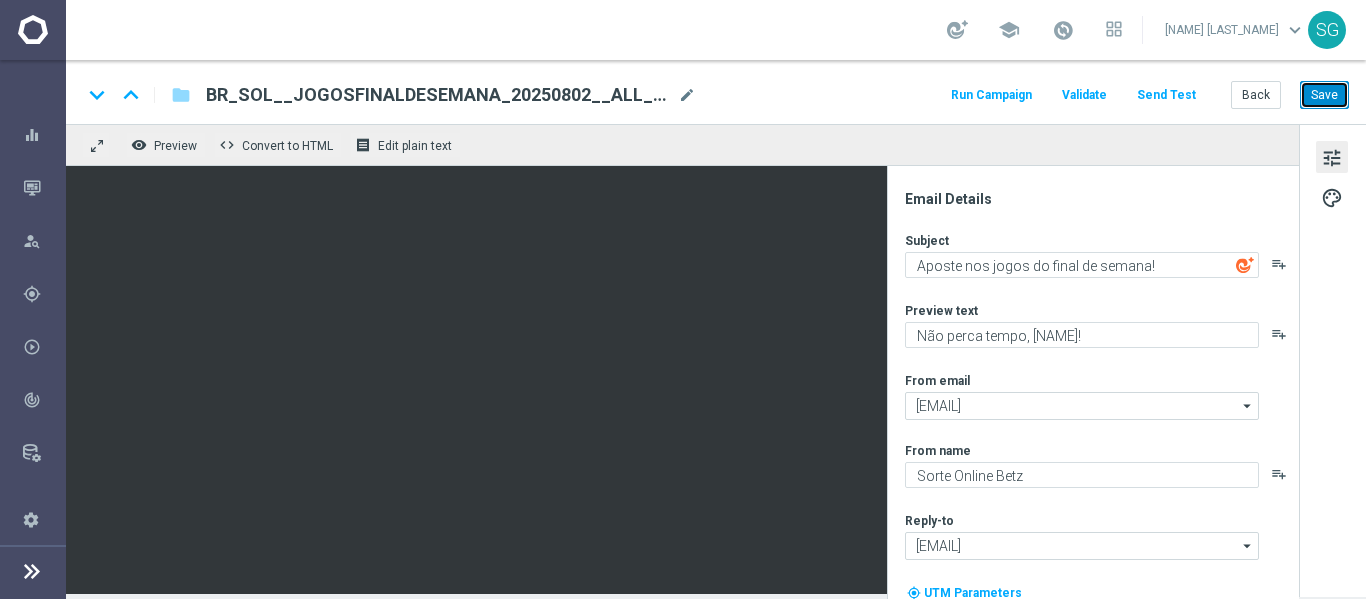 click on "Save" at bounding box center [1324, 95] 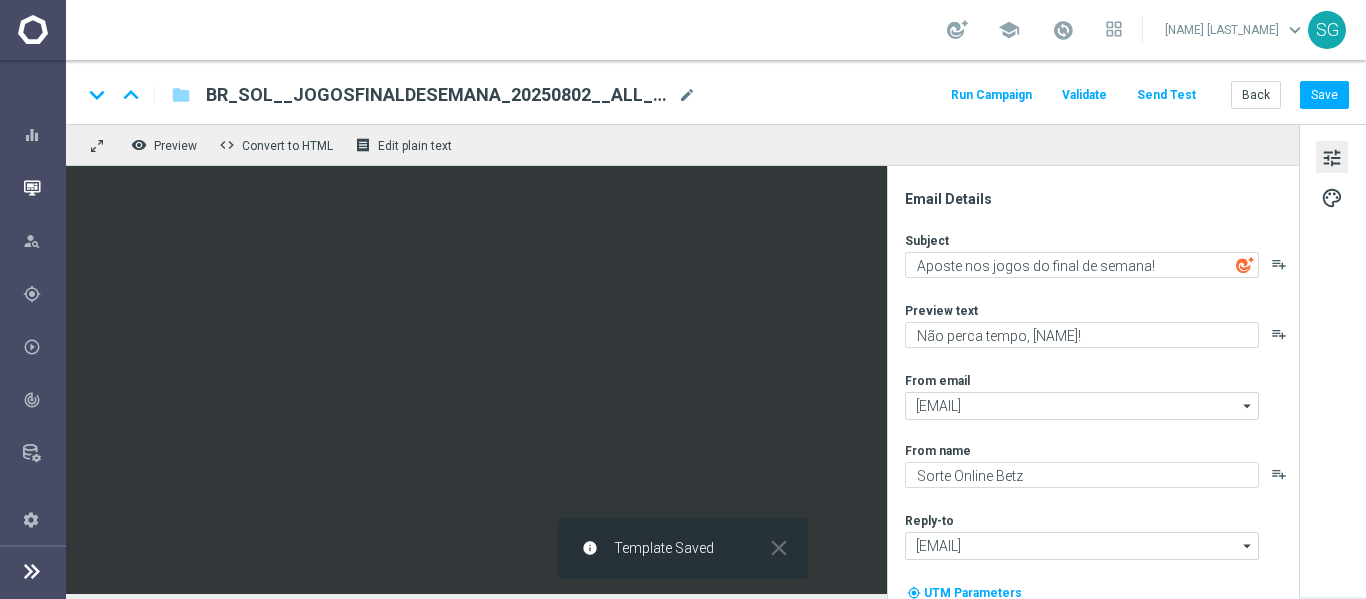 click at bounding box center [32, 188] 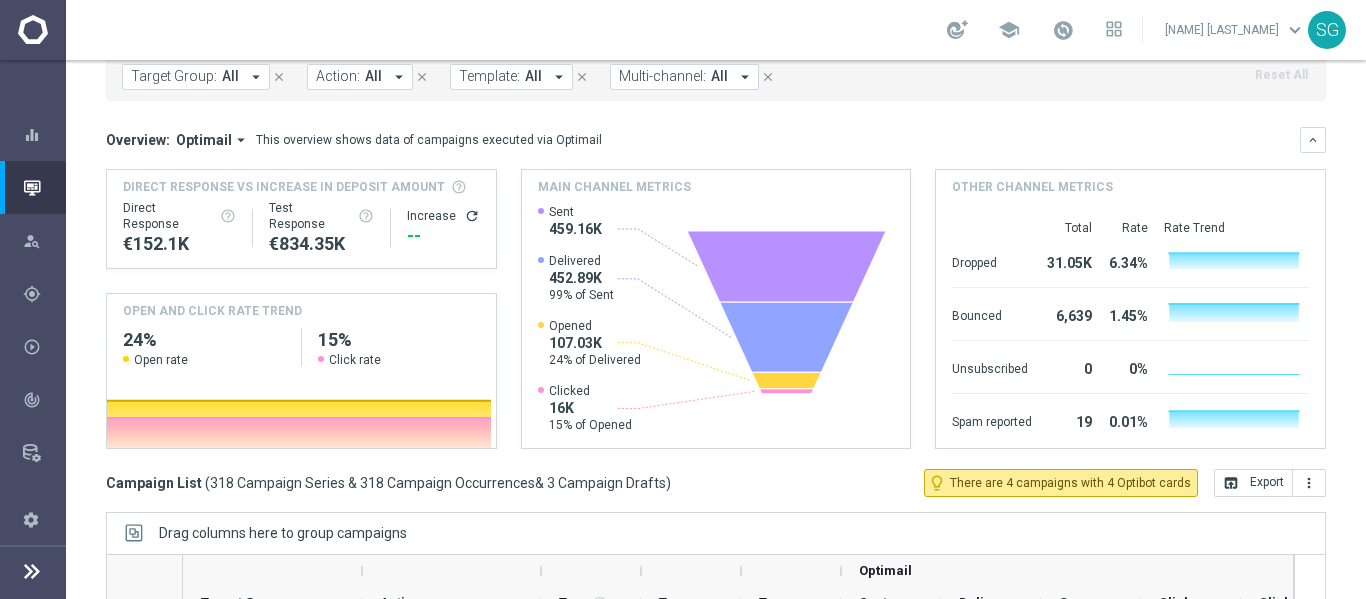 scroll, scrollTop: 0, scrollLeft: 0, axis: both 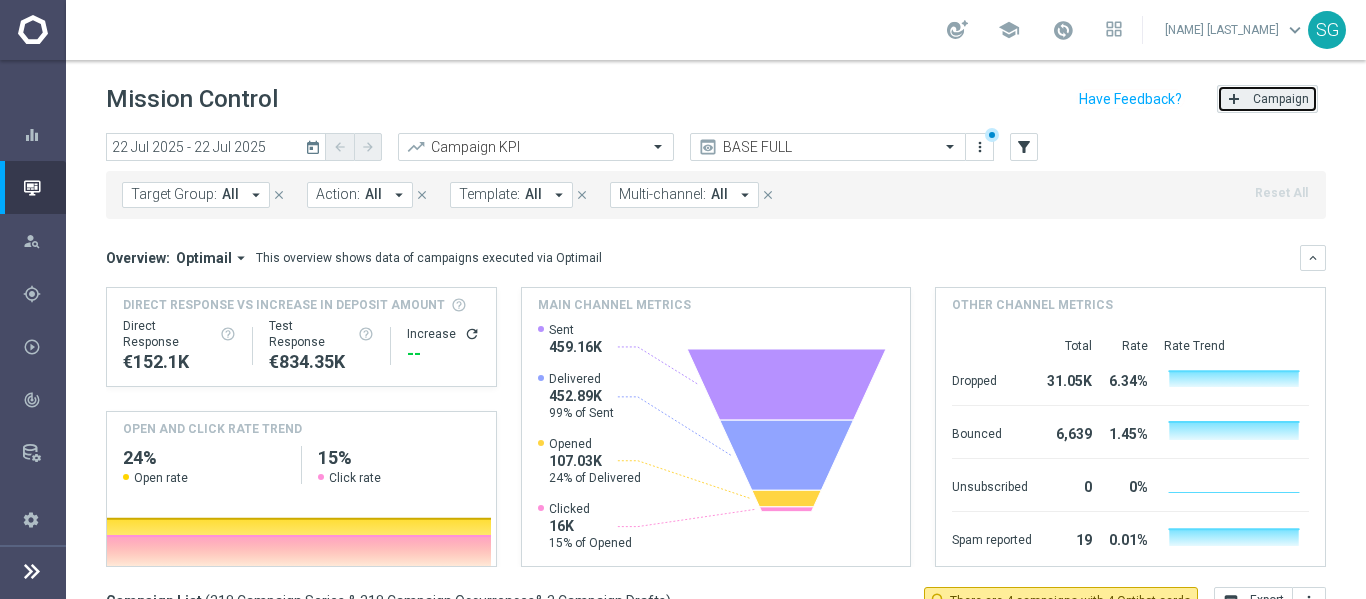 click on "Campaign" 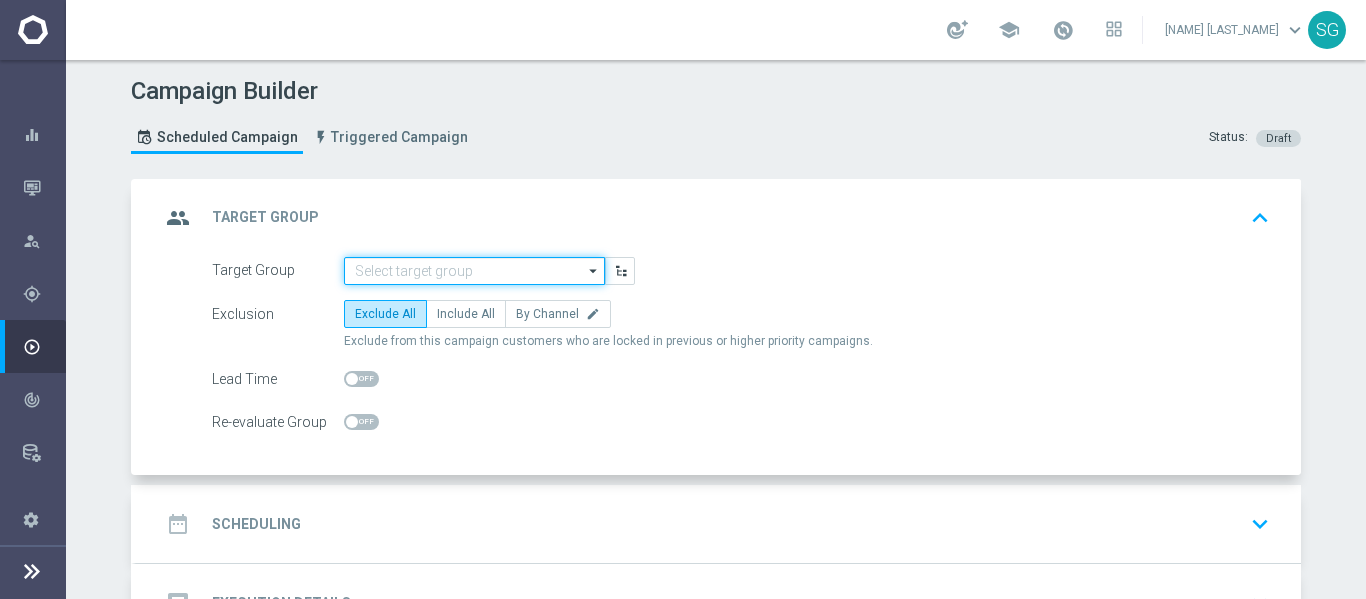 click 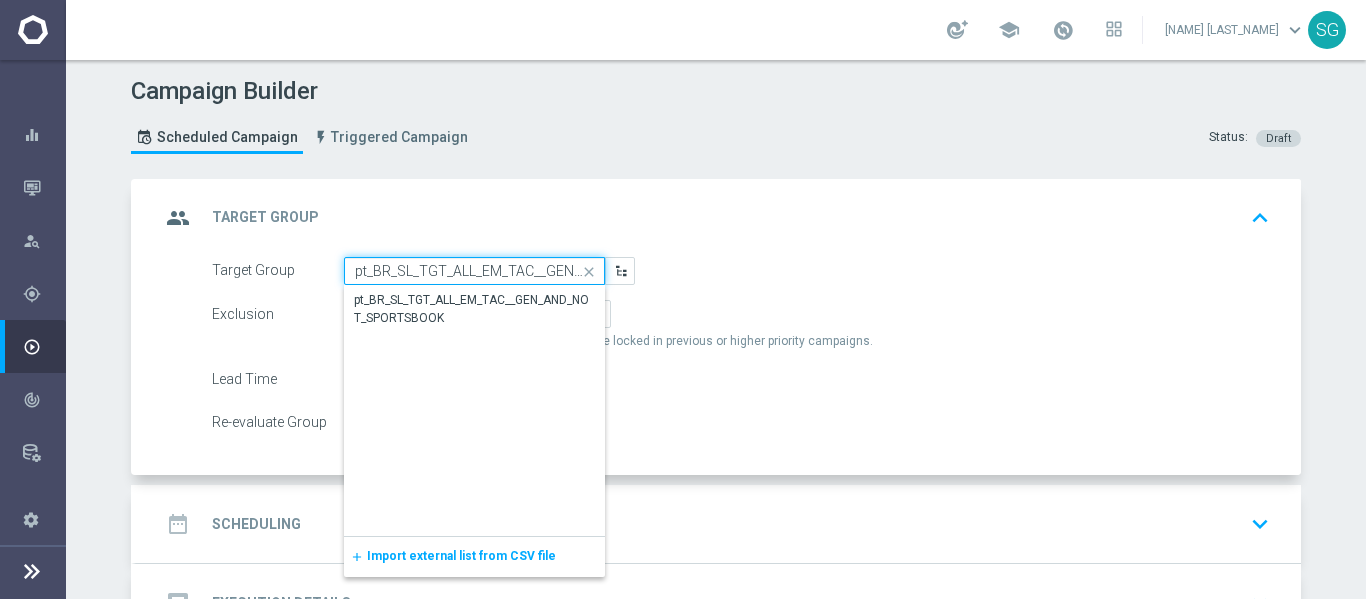 scroll, scrollTop: 0, scrollLeft: 148, axis: horizontal 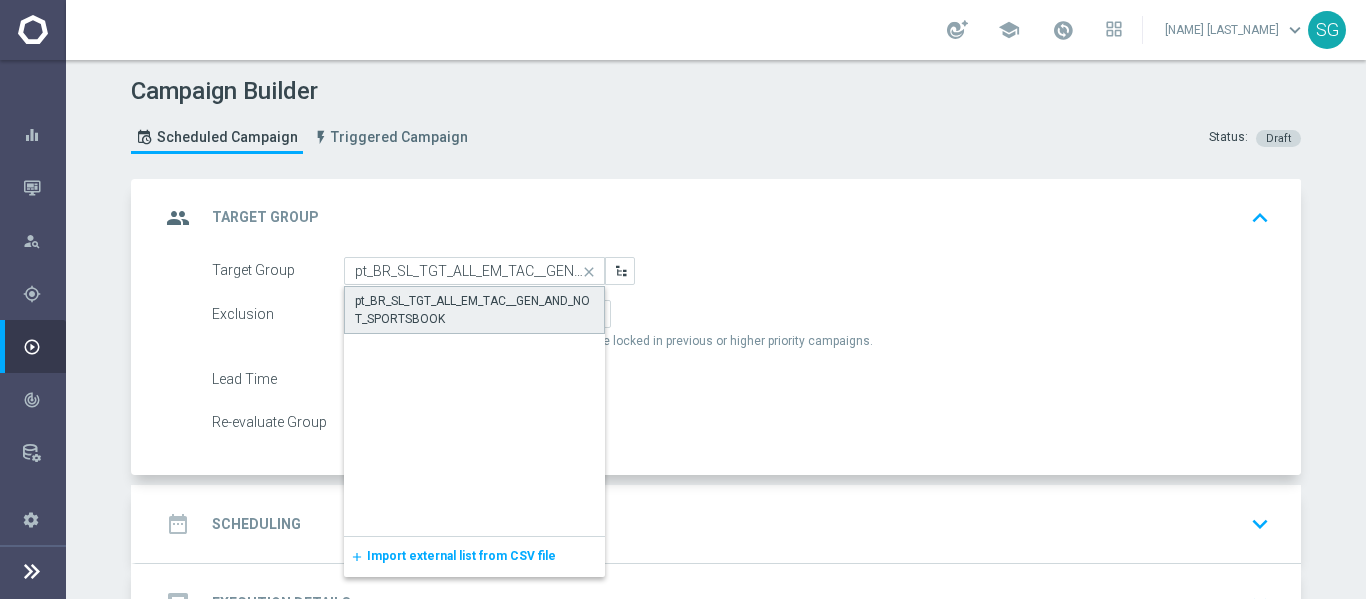 click on "pt_BR_SL_TGT_ALL_EM_TAC__GEN_AND_NOT_SPORTSBOOK" 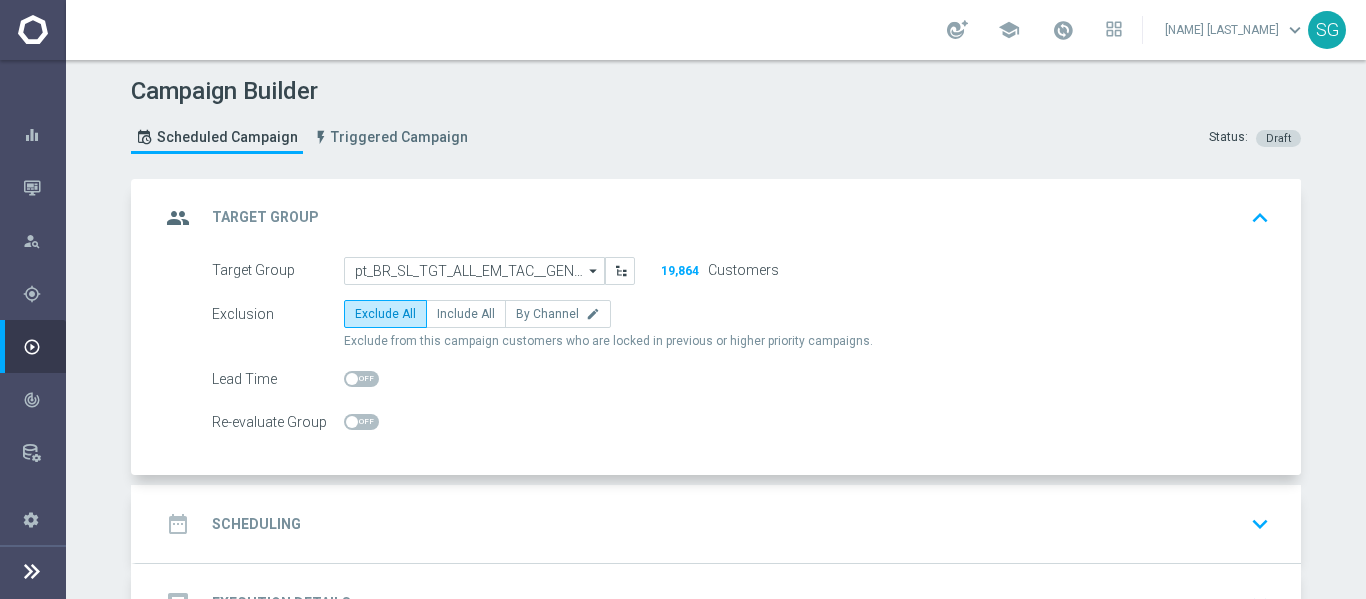 click on "Target Group
pt_BR_SL_TGT_ALL_EM_TAC__GEN_AND_NOT_SPORTSBOOK
pt_BR_SL_TGT_ALL_EM_TAC__GEN_AND_NOT_SPORTSBOOK
arrow_drop_down
Drag here to set row groups Drag here to set column labels
Show Selected
0 of NaN" 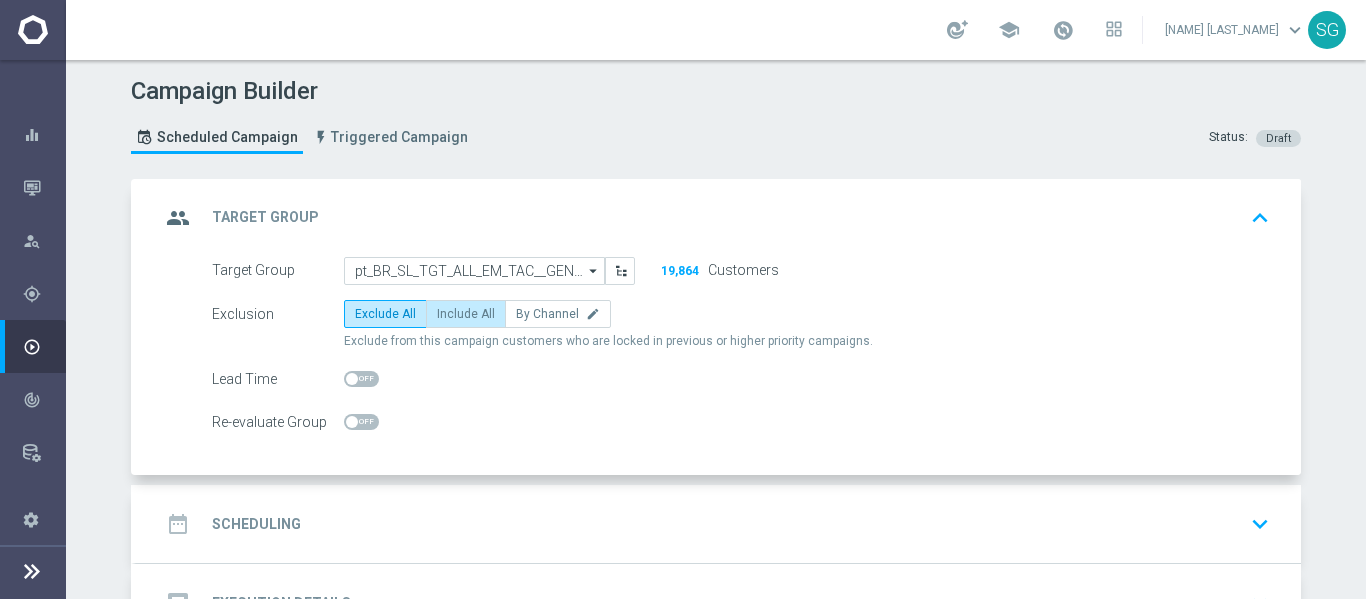 click on "Include All" 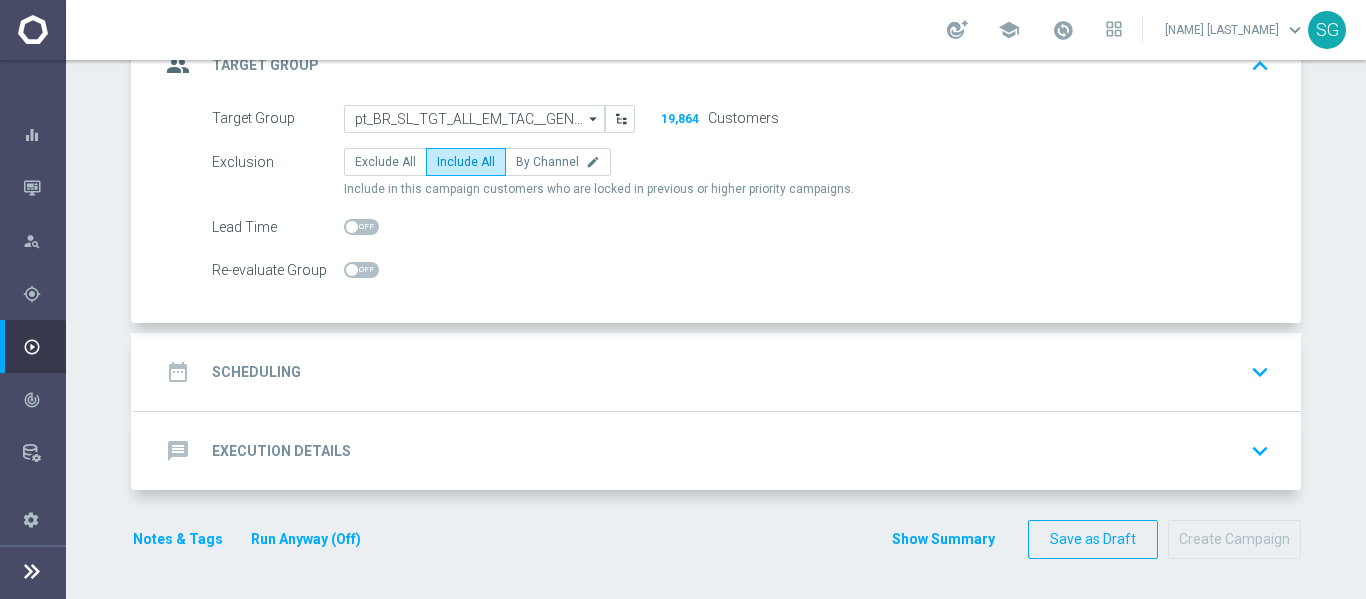 click on "date_range
Scheduling
keyboard_arrow_down" 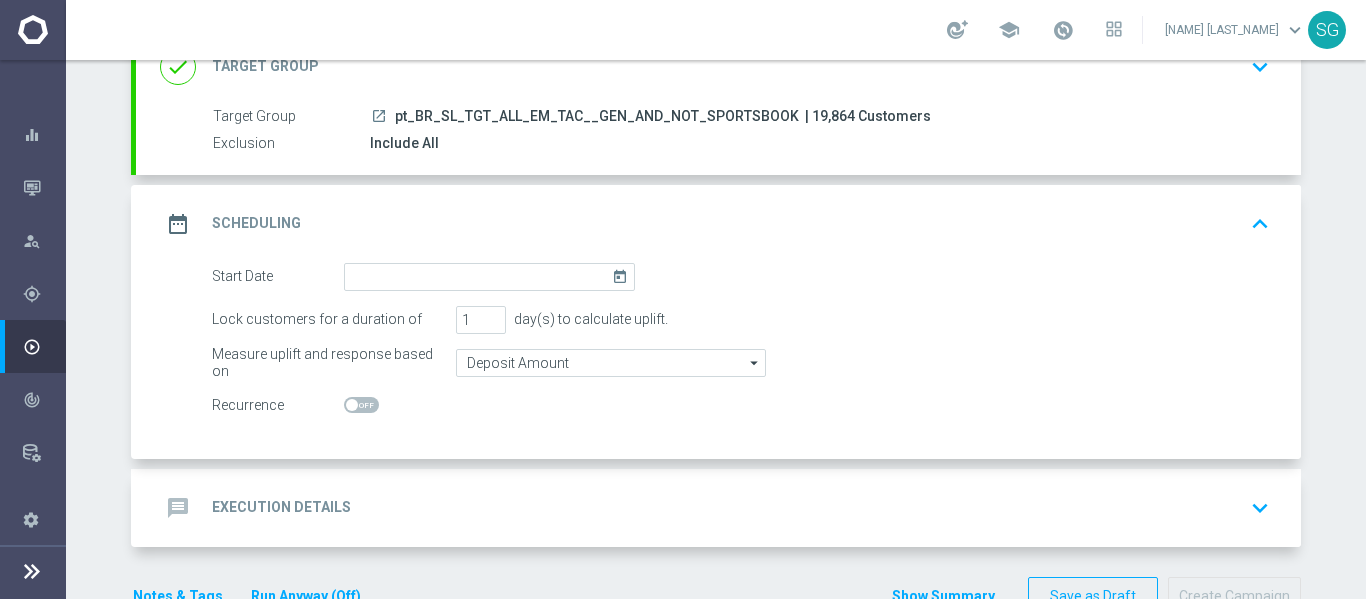click on "today" 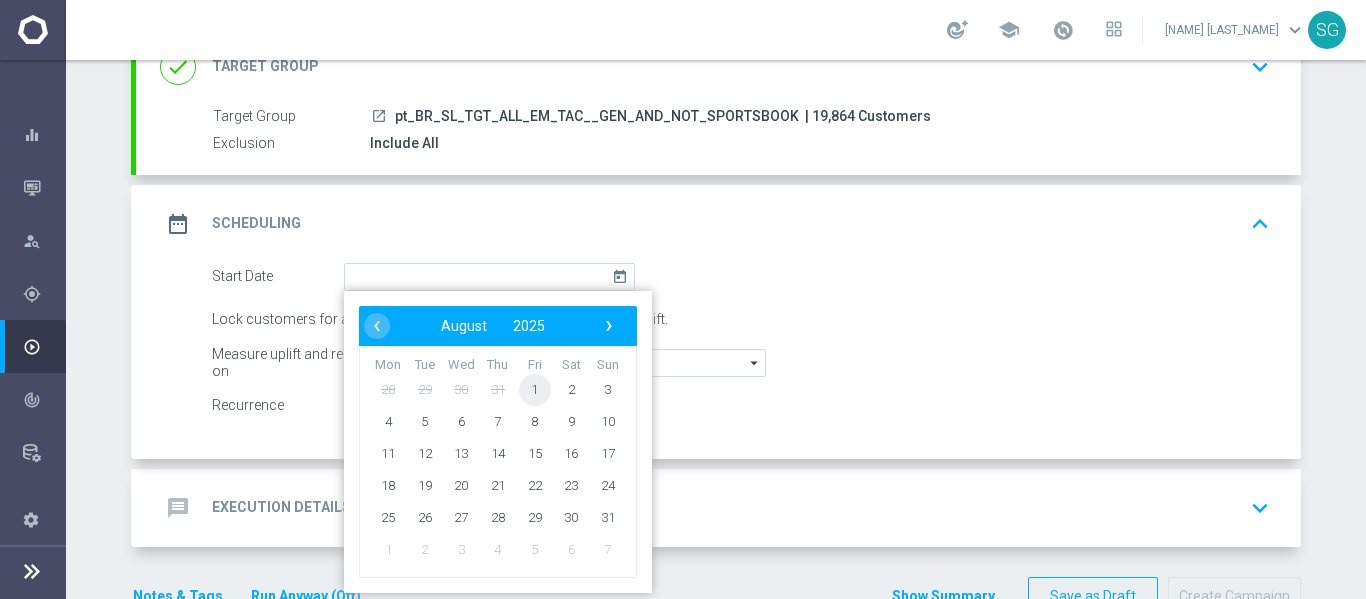 click on "1" 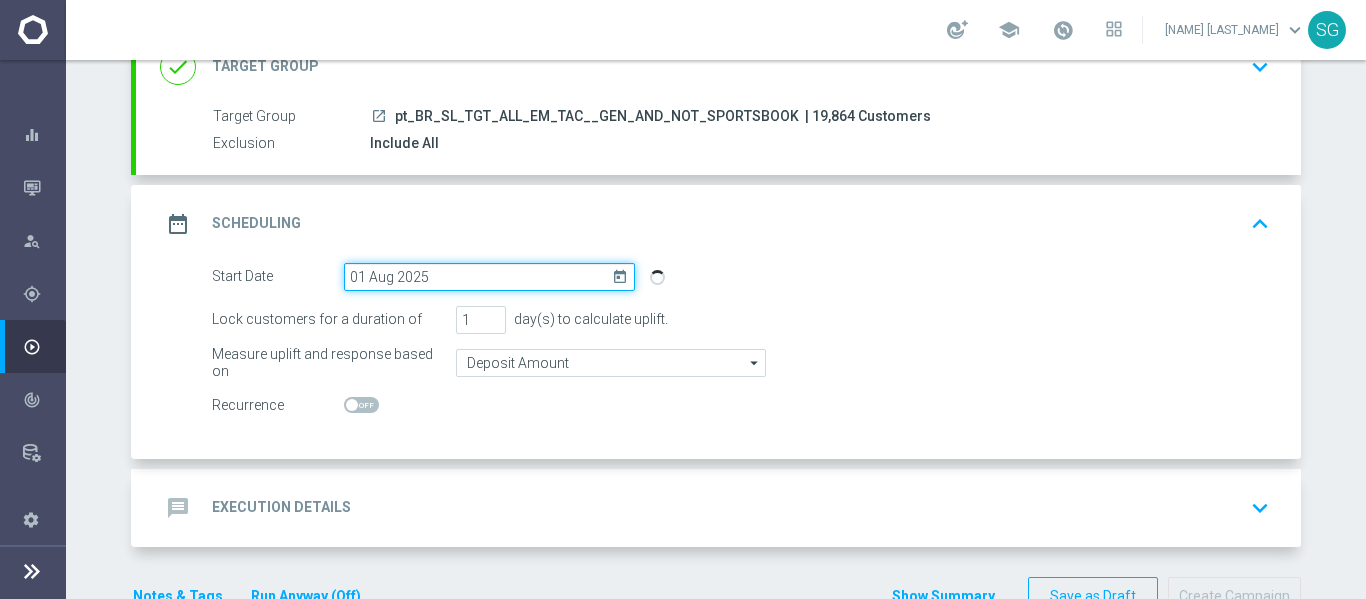 click on "01 Aug 2025" 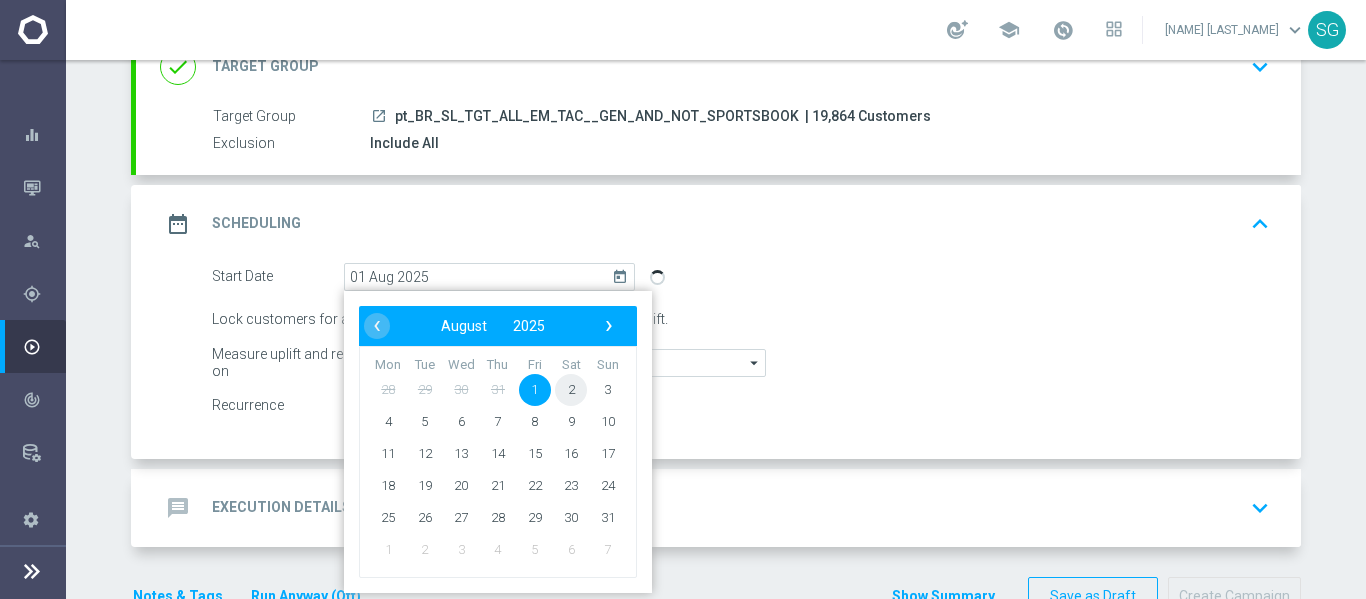 click on "2" 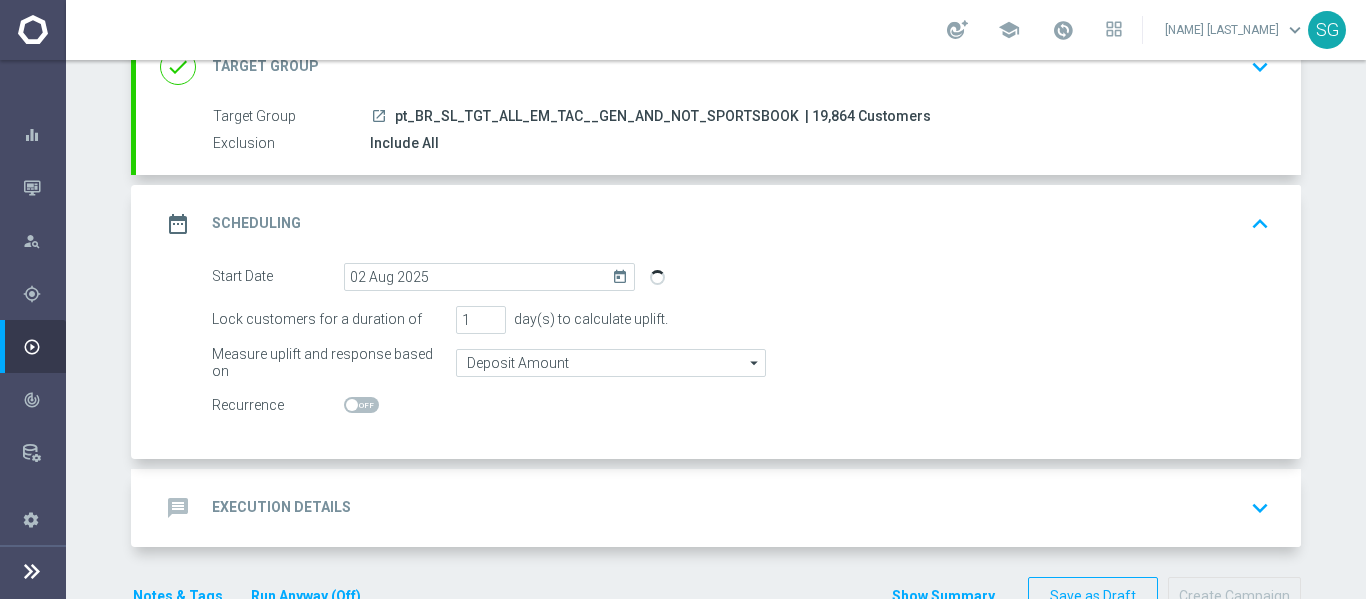 scroll, scrollTop: 0, scrollLeft: 0, axis: both 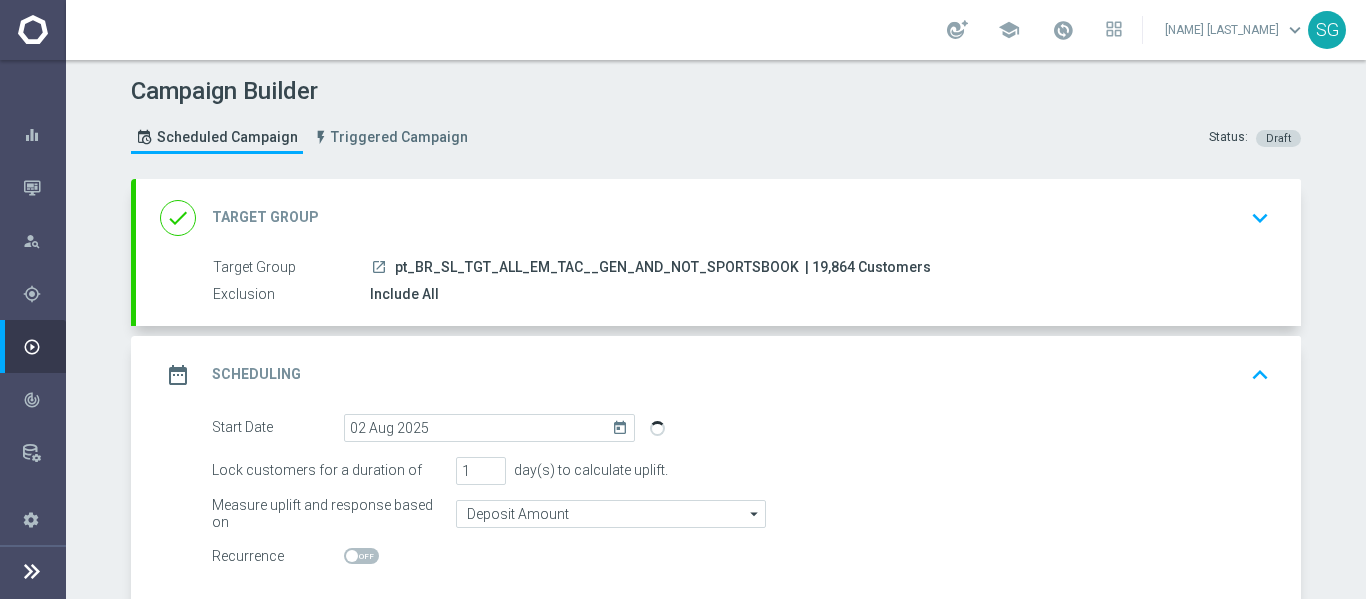 click on "done
Target Group
keyboard_arrow_down" 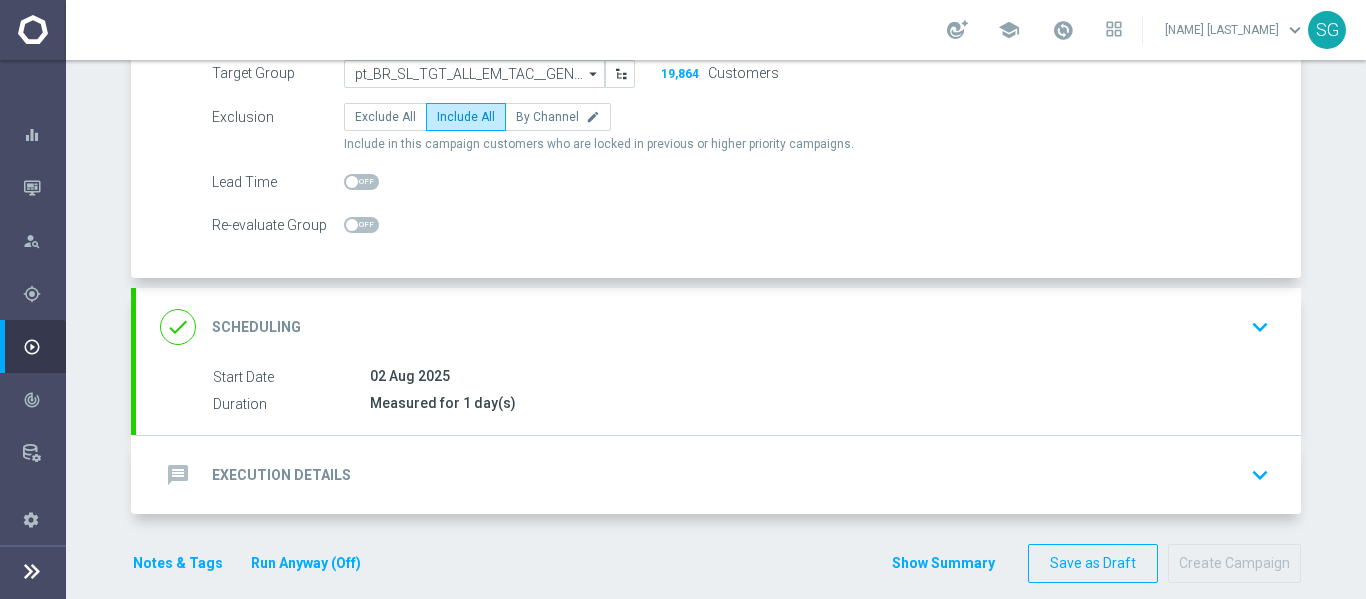 scroll, scrollTop: 221, scrollLeft: 0, axis: vertical 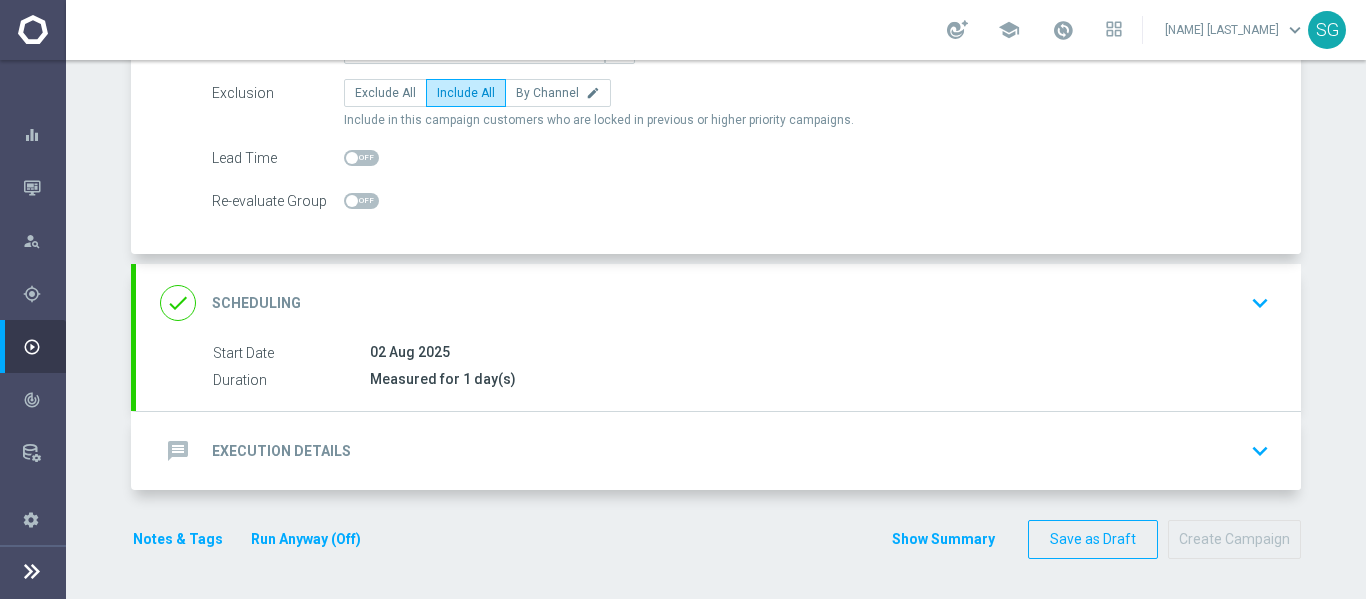 click on "message
Execution Details
keyboard_arrow_down" 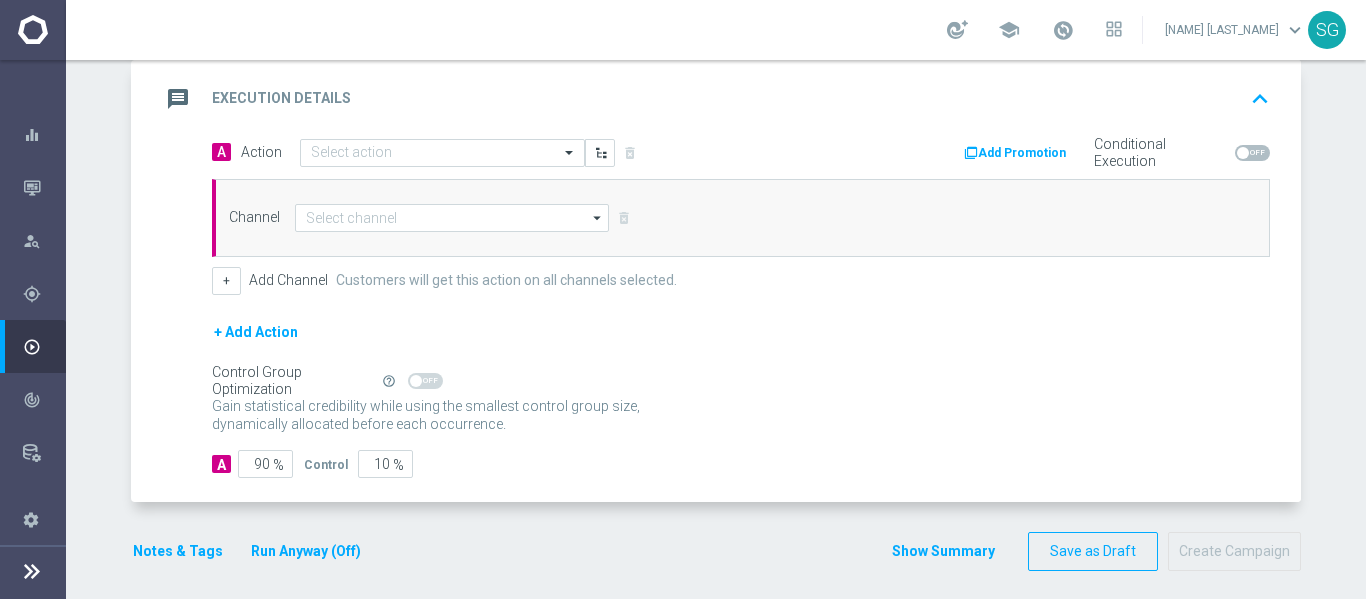 scroll, scrollTop: 425, scrollLeft: 0, axis: vertical 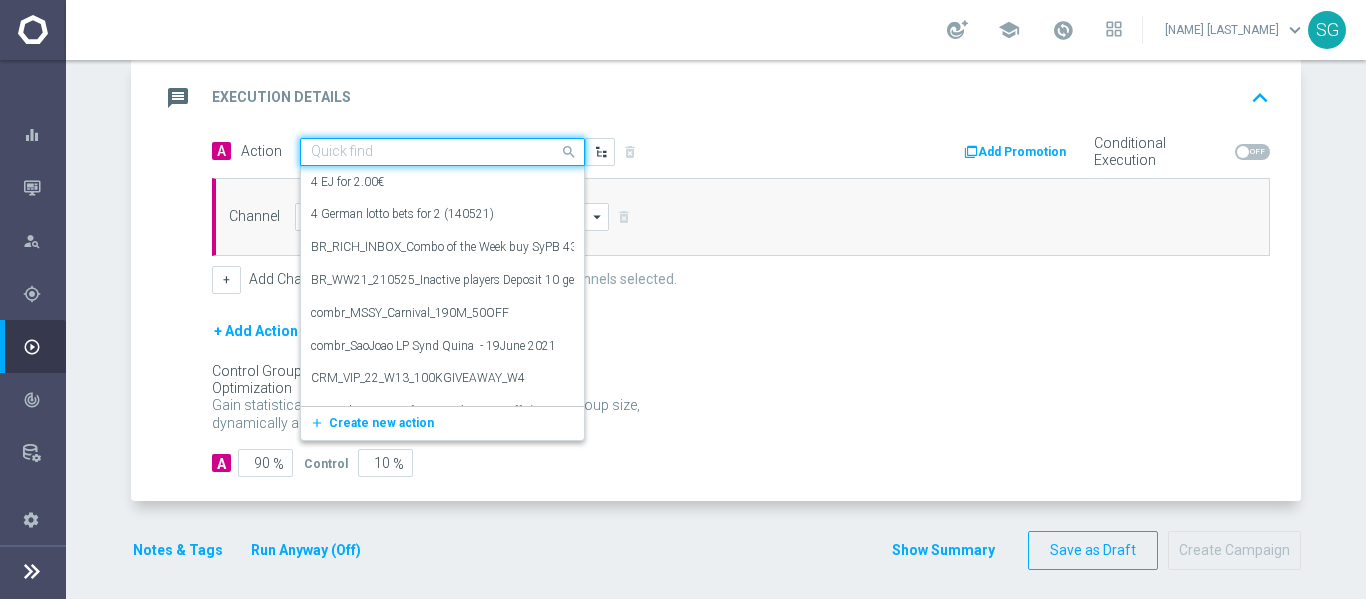 click 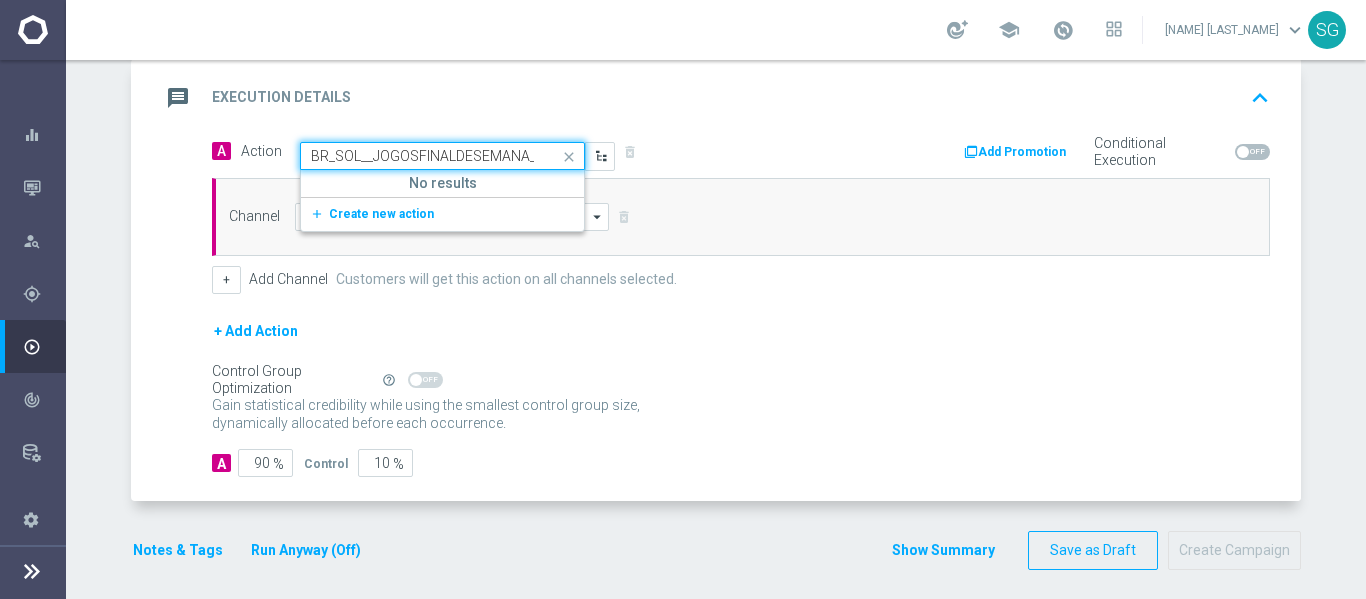 scroll, scrollTop: 0, scrollLeft: 187, axis: horizontal 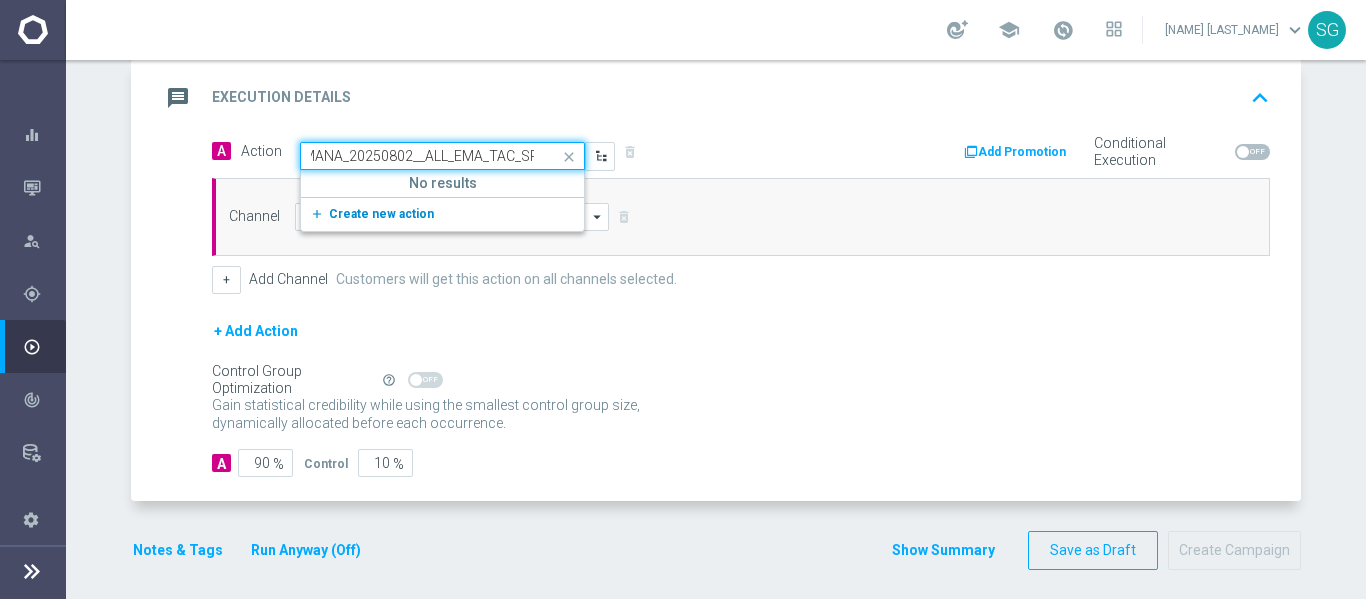 click on "Create new action" at bounding box center [381, 214] 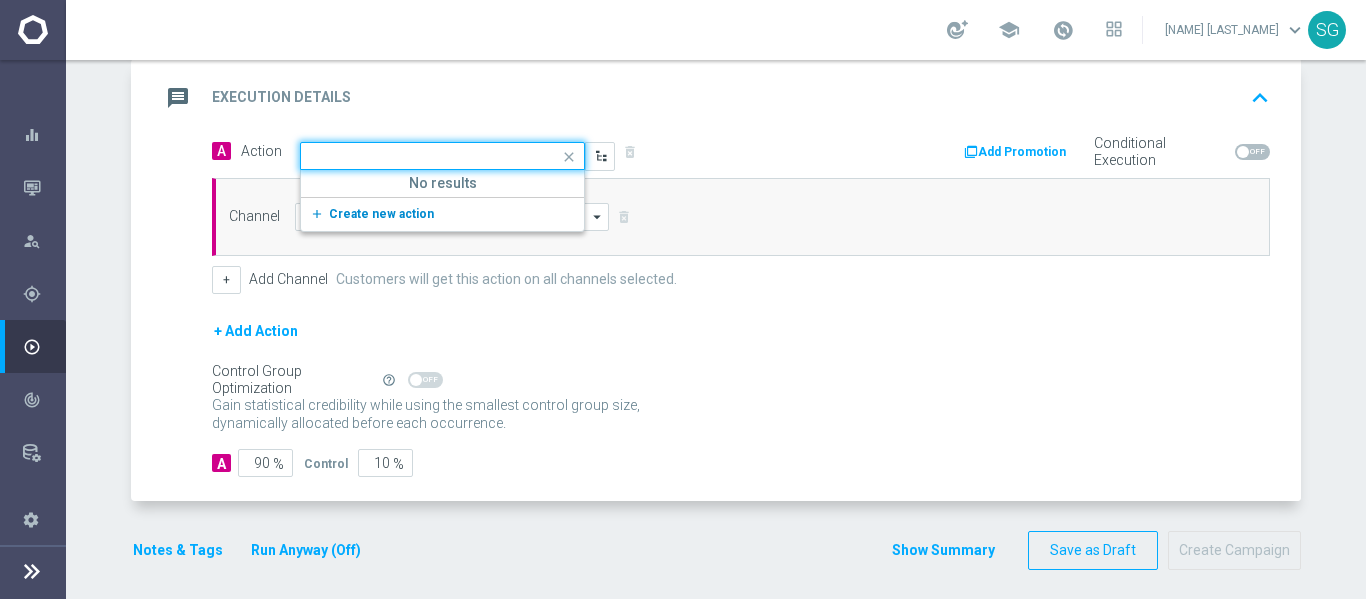 scroll, scrollTop: 0, scrollLeft: 0, axis: both 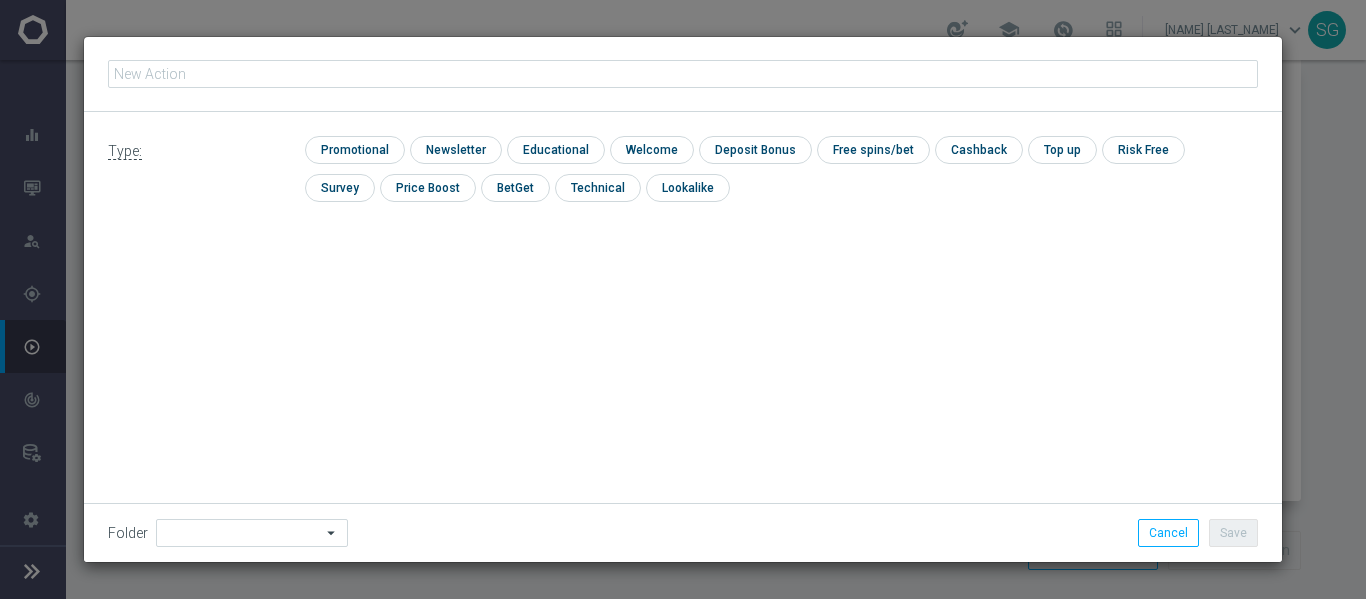 type on "BR_SOL__JOGOSFINALDESEMANA_20250802__ALL_EMA_TAC_SP" 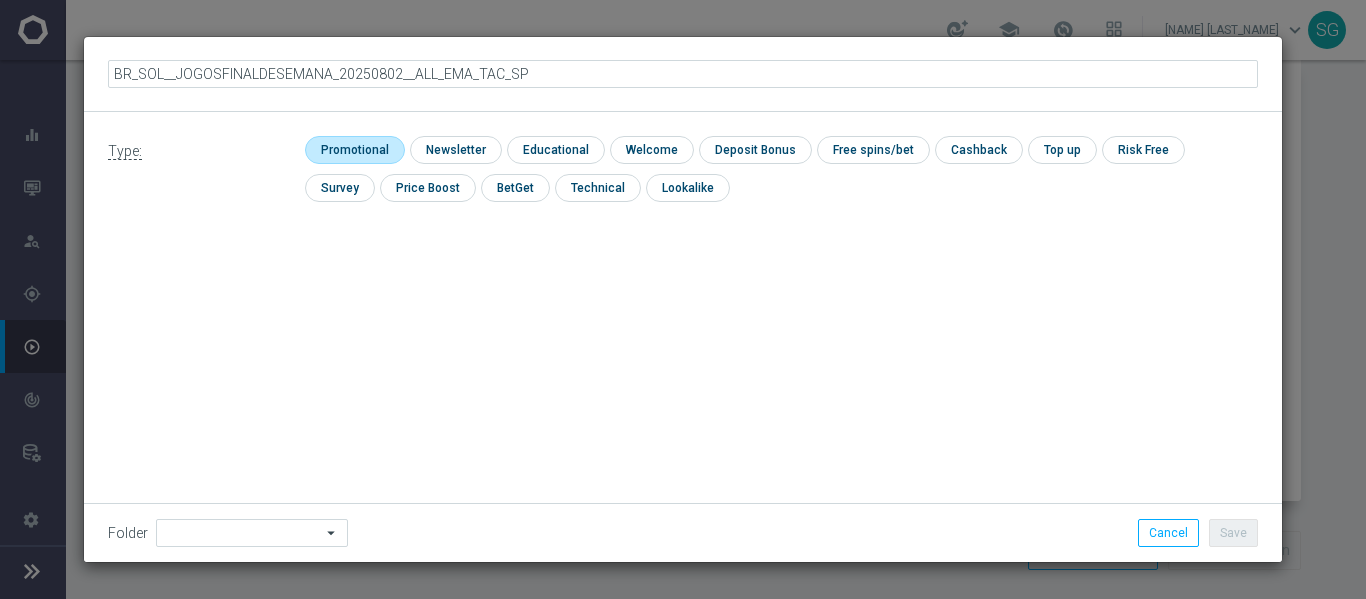 click 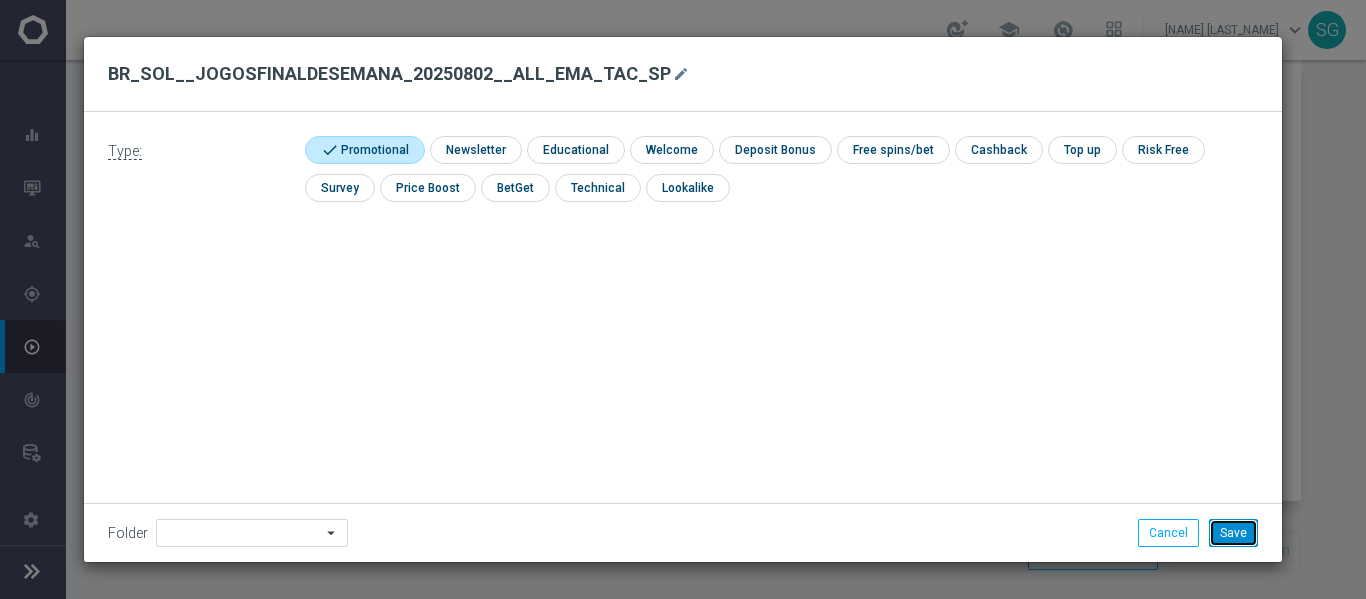 click on "Save" 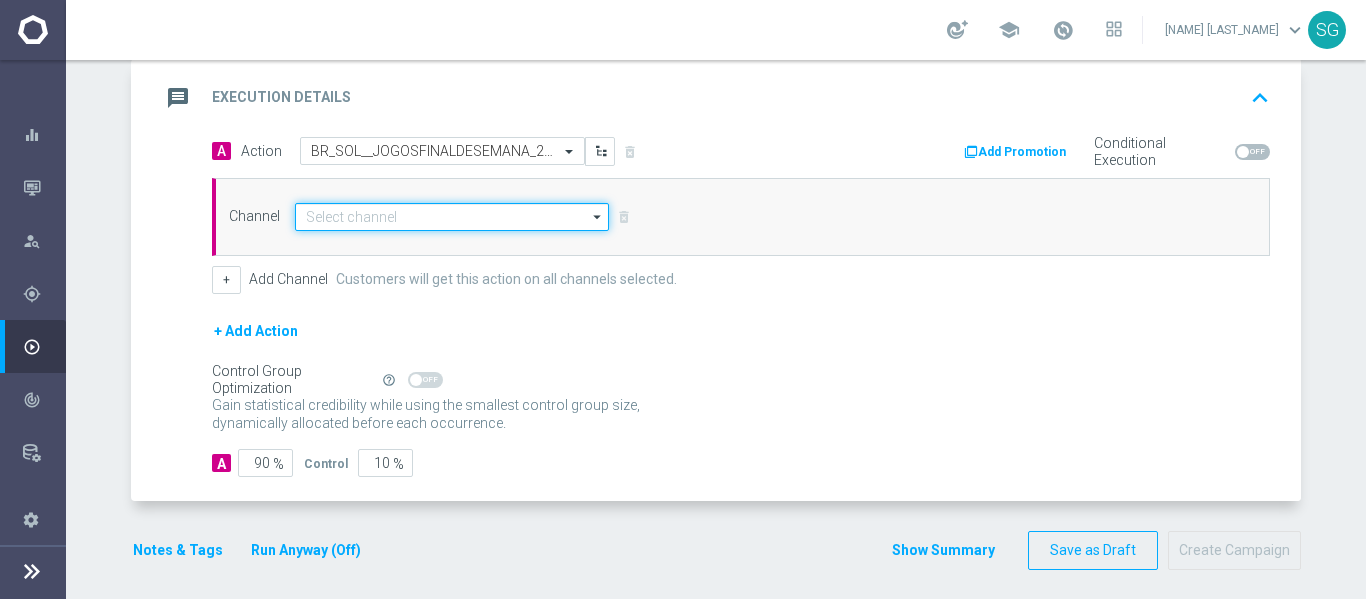 click 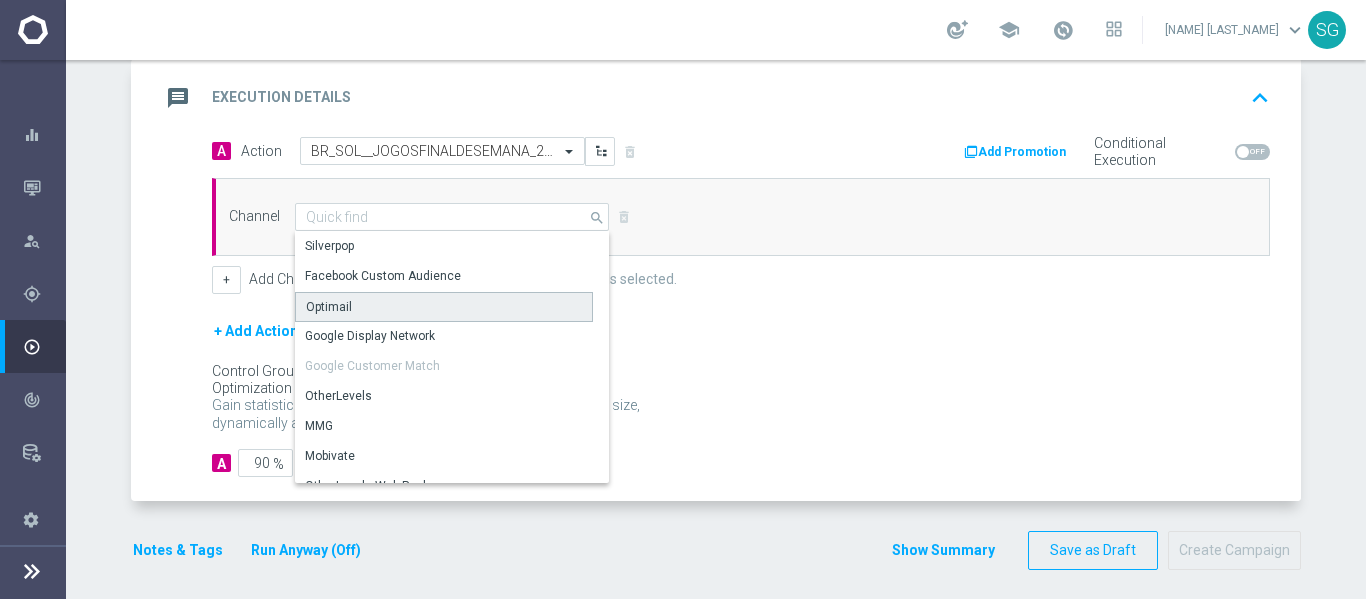 click on "Optimail" 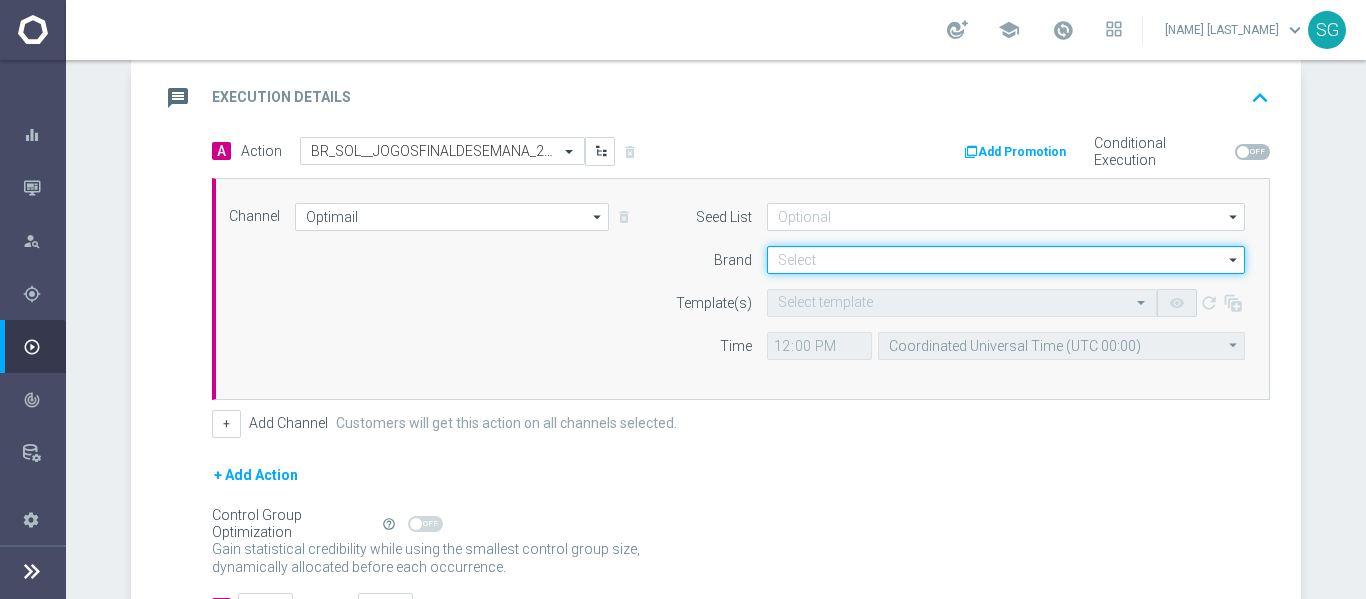 click 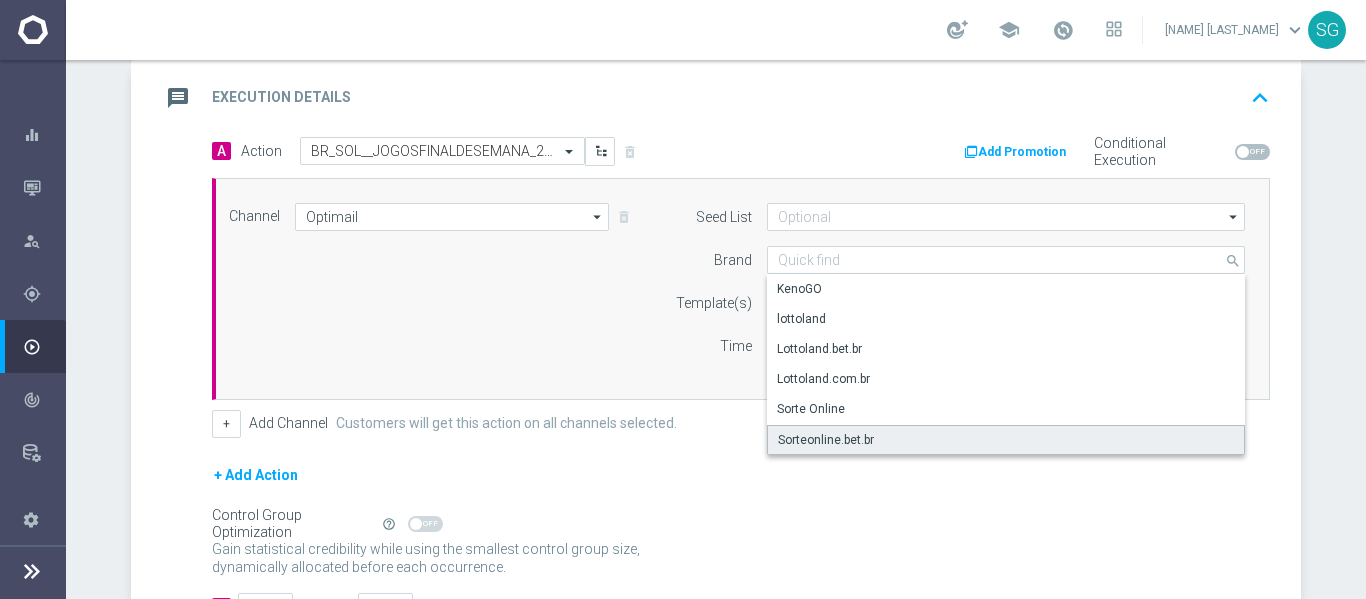 click on "Sorteonline.bet.br" 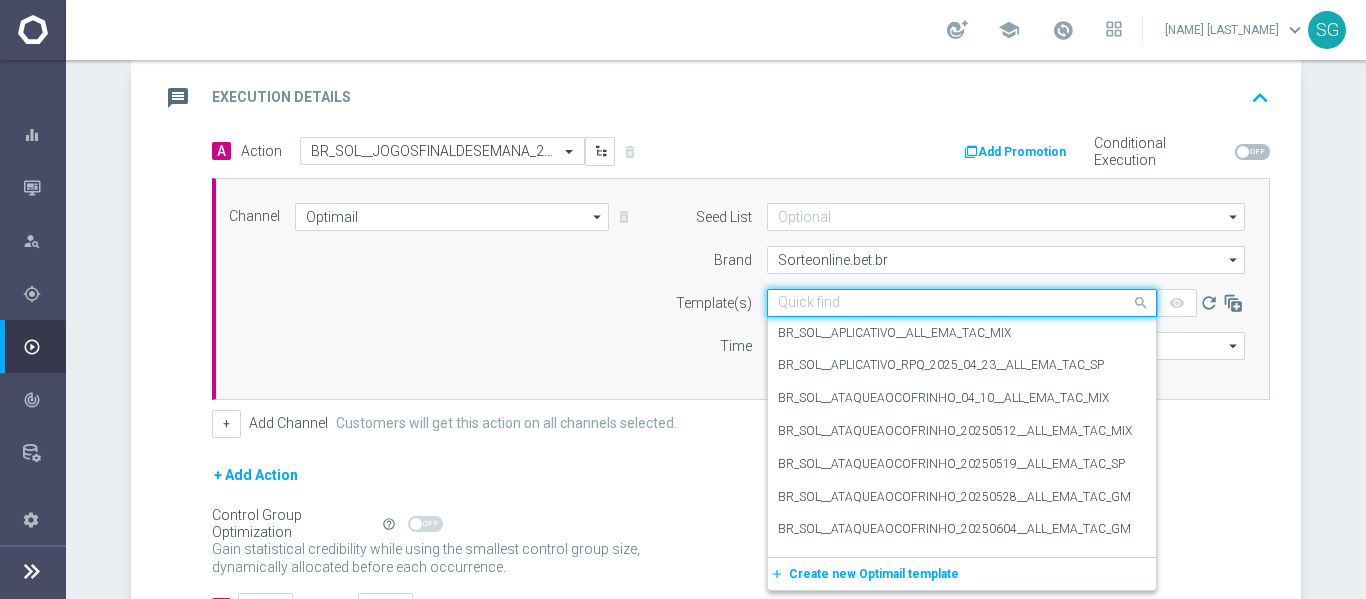 click 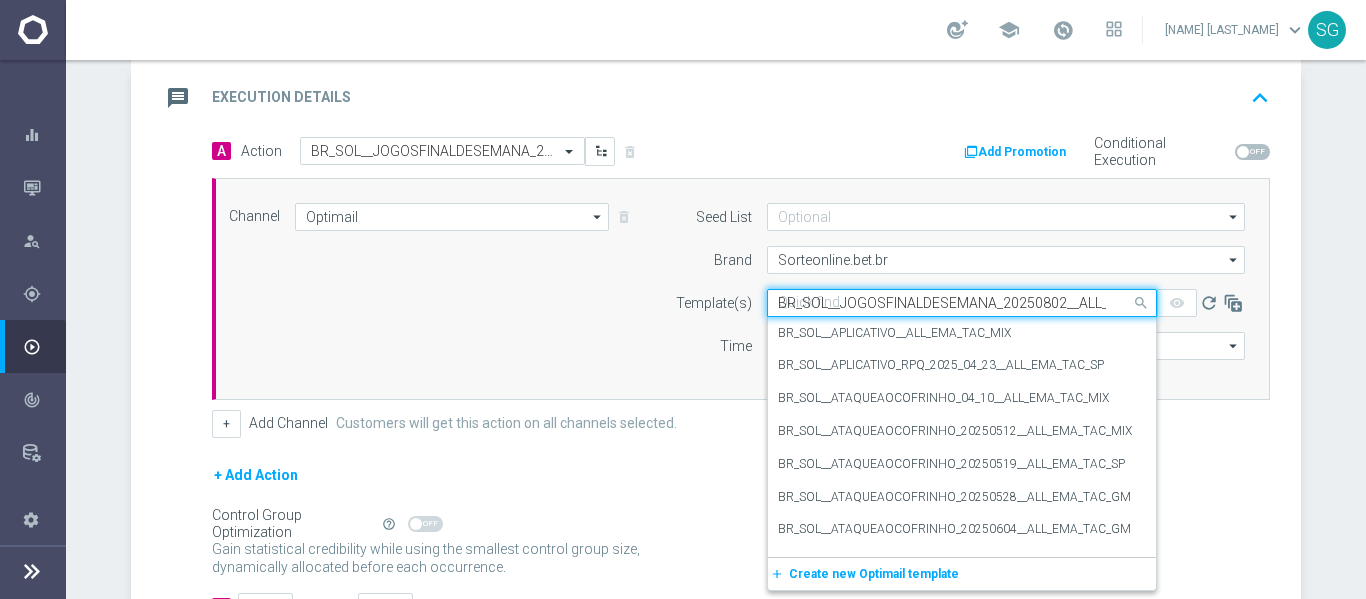 scroll, scrollTop: 0, scrollLeft: 82, axis: horizontal 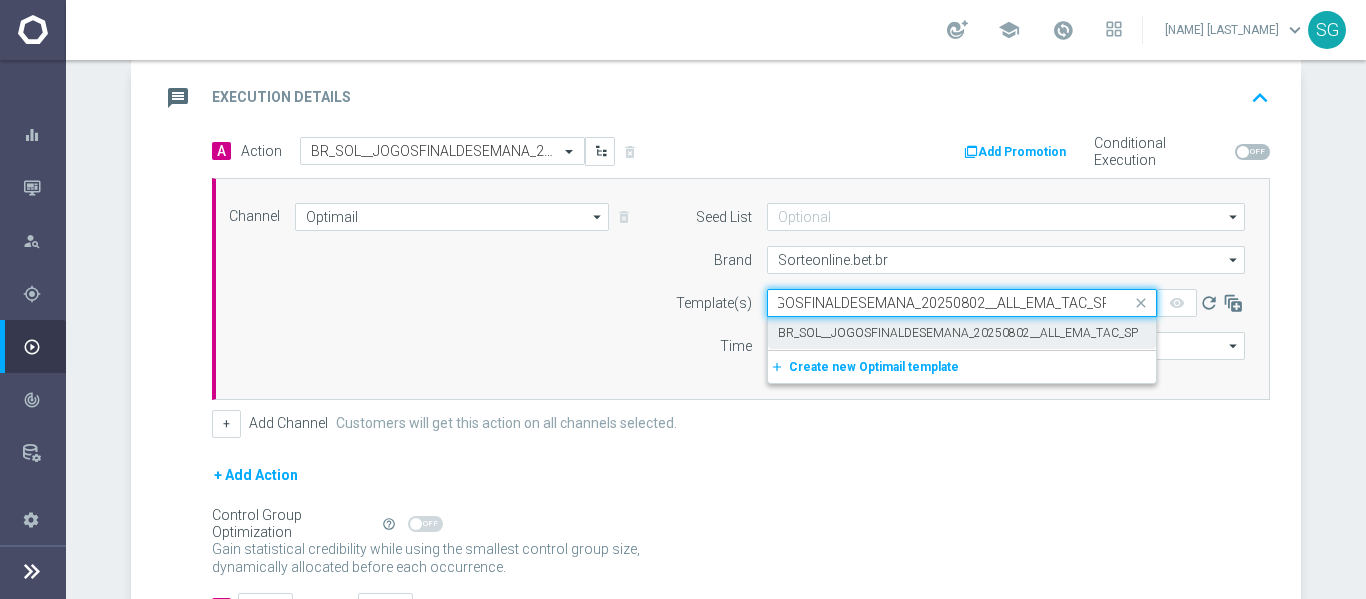 click on "BR_SOL__JOGOSFINALDESEMANA_20250802__ALL_EMA_TAC_SP" at bounding box center (958, 333) 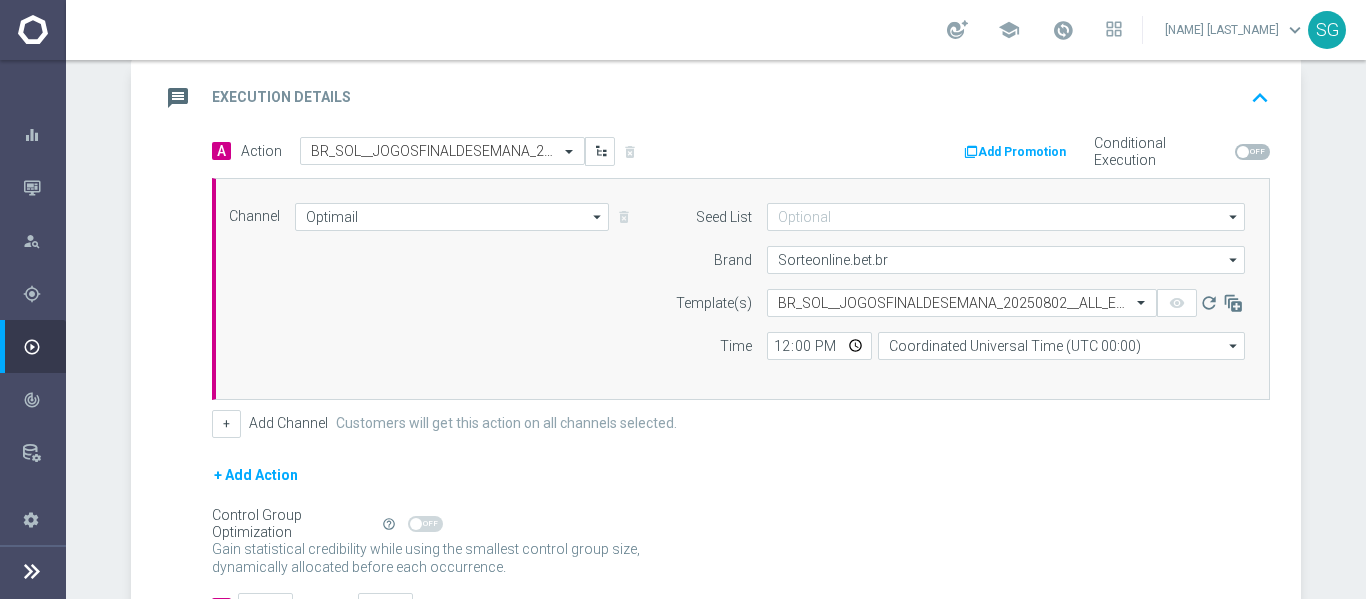 scroll, scrollTop: 0, scrollLeft: 0, axis: both 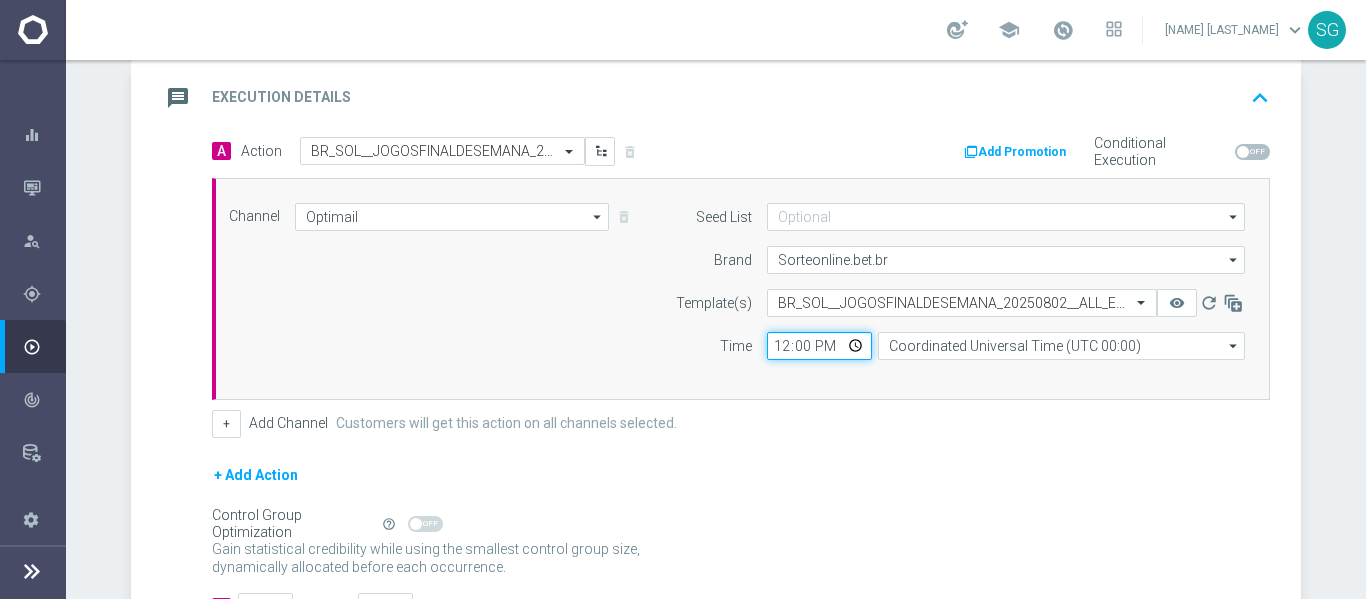 click on "12:00" 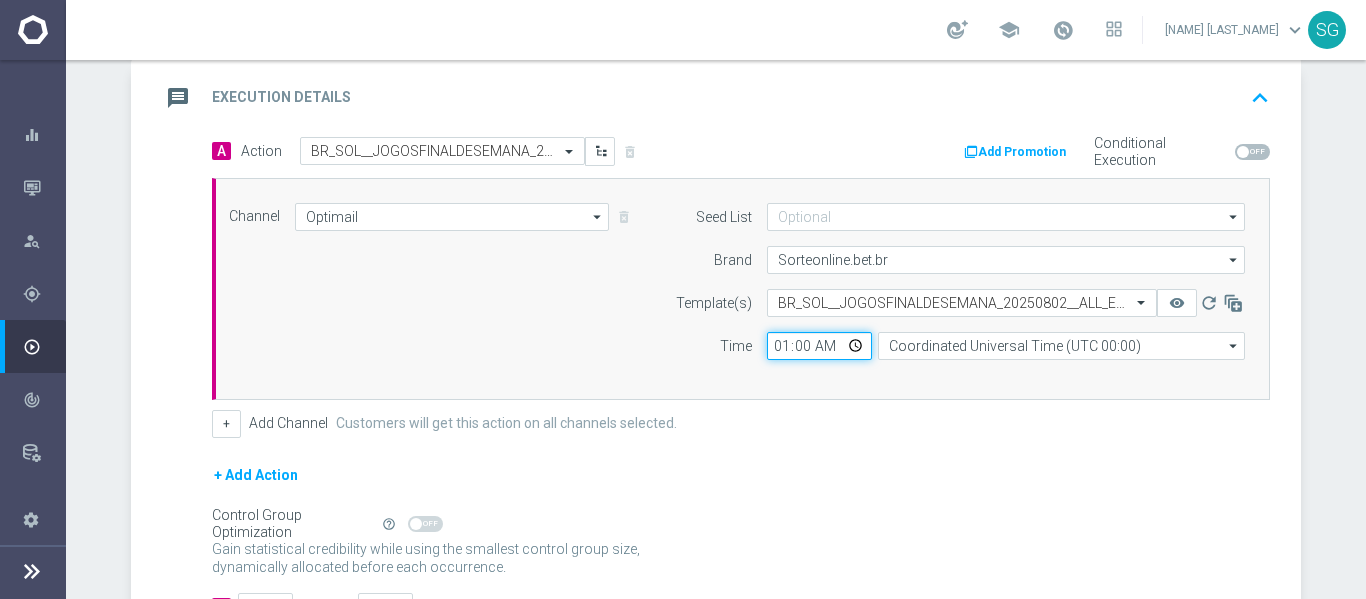 type on "16:00" 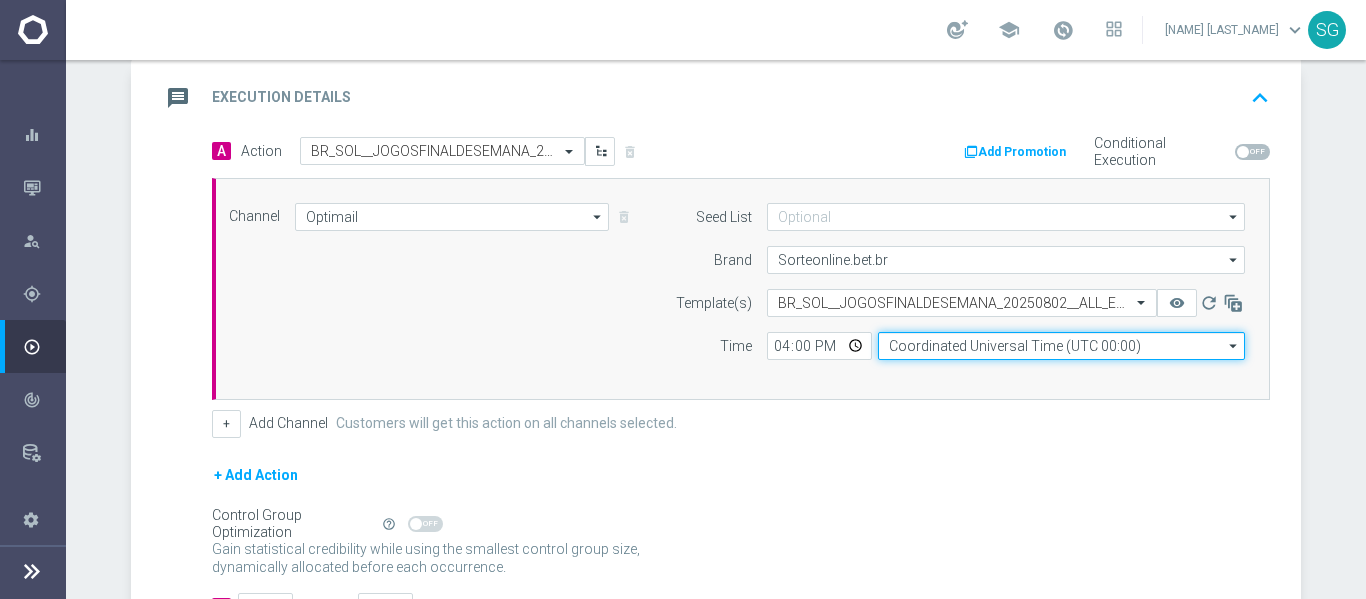 click on "Coordinated Universal Time (UTC 00:00)" 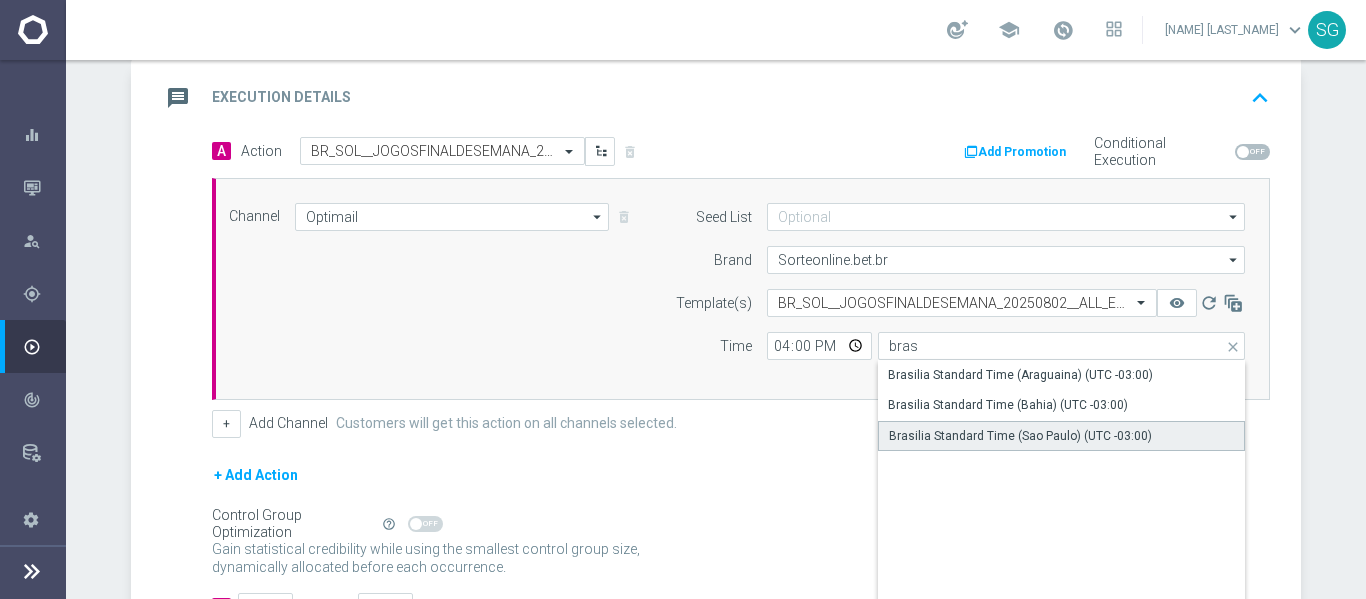 click on "Brasilia Standard Time (Sao Paulo) (UTC -03:00)" 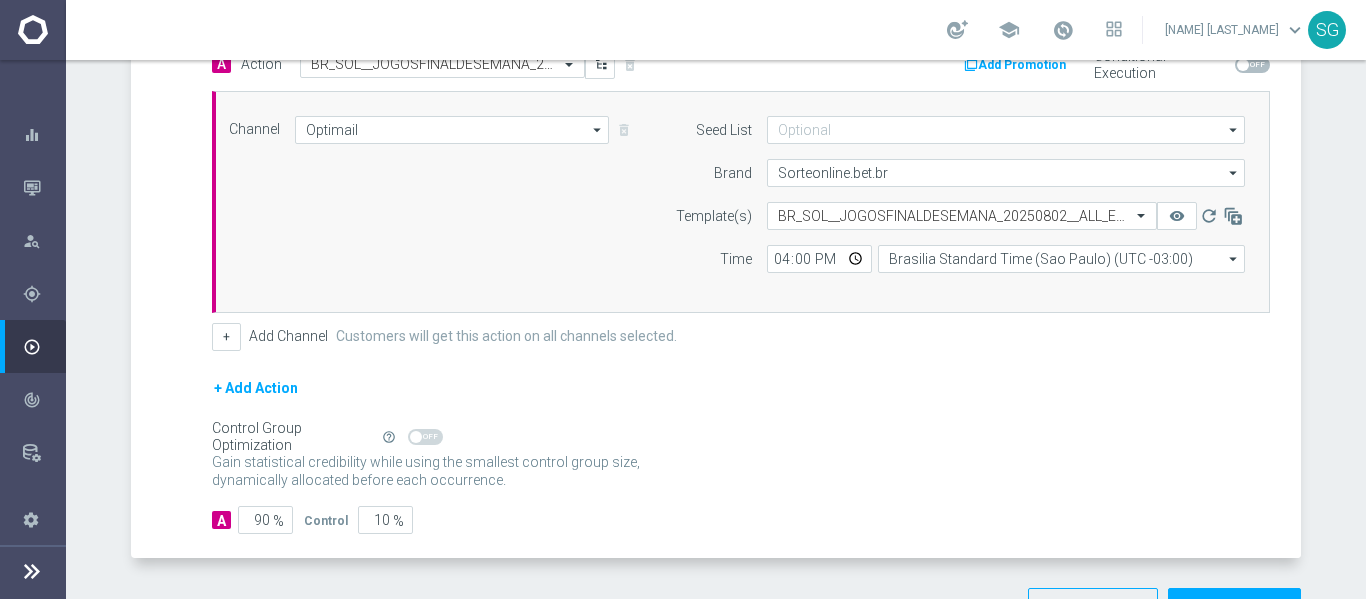 scroll, scrollTop: 513, scrollLeft: 0, axis: vertical 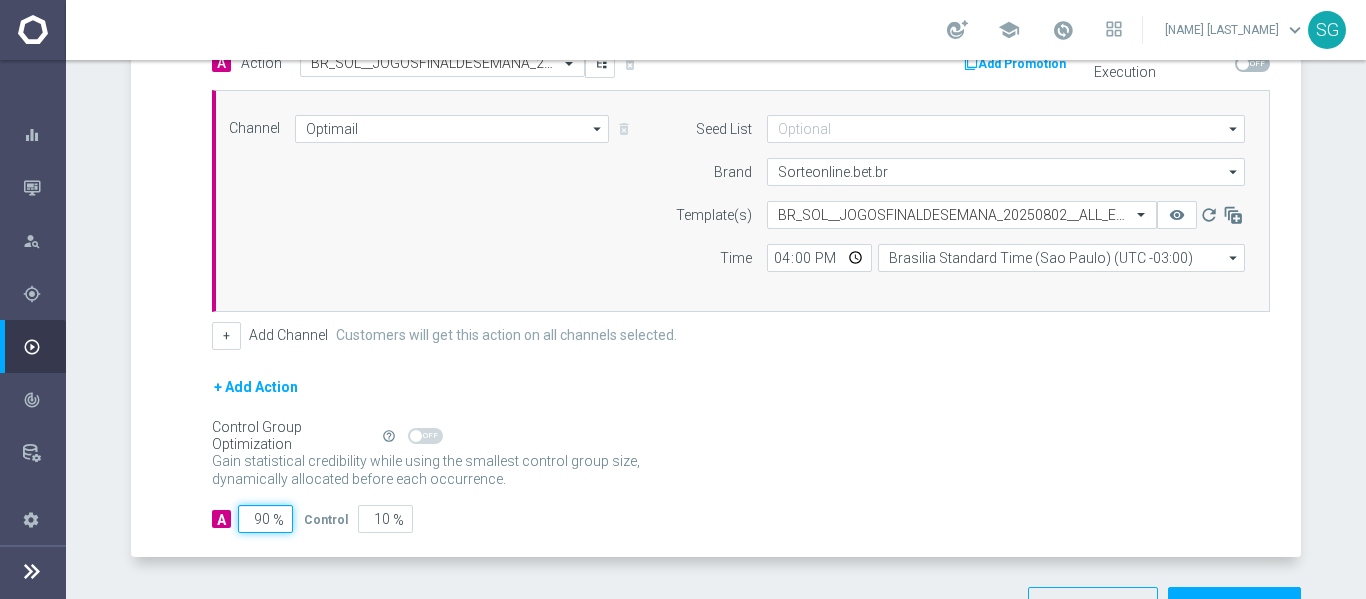 click on "90" 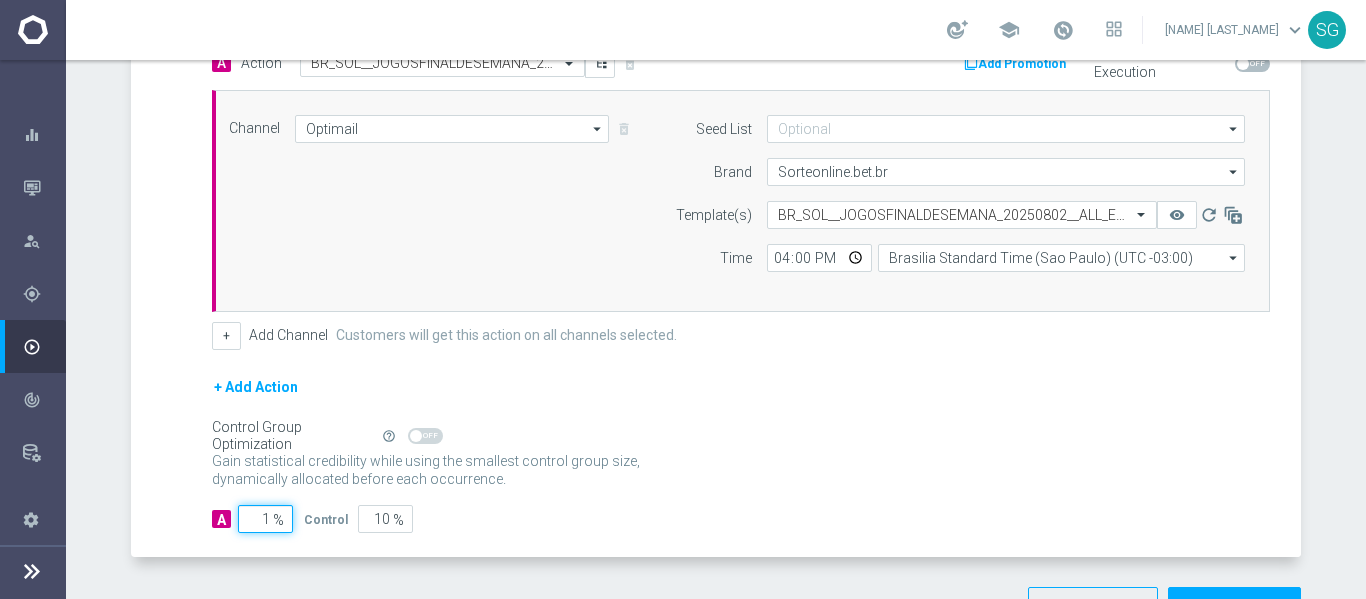 type on "99" 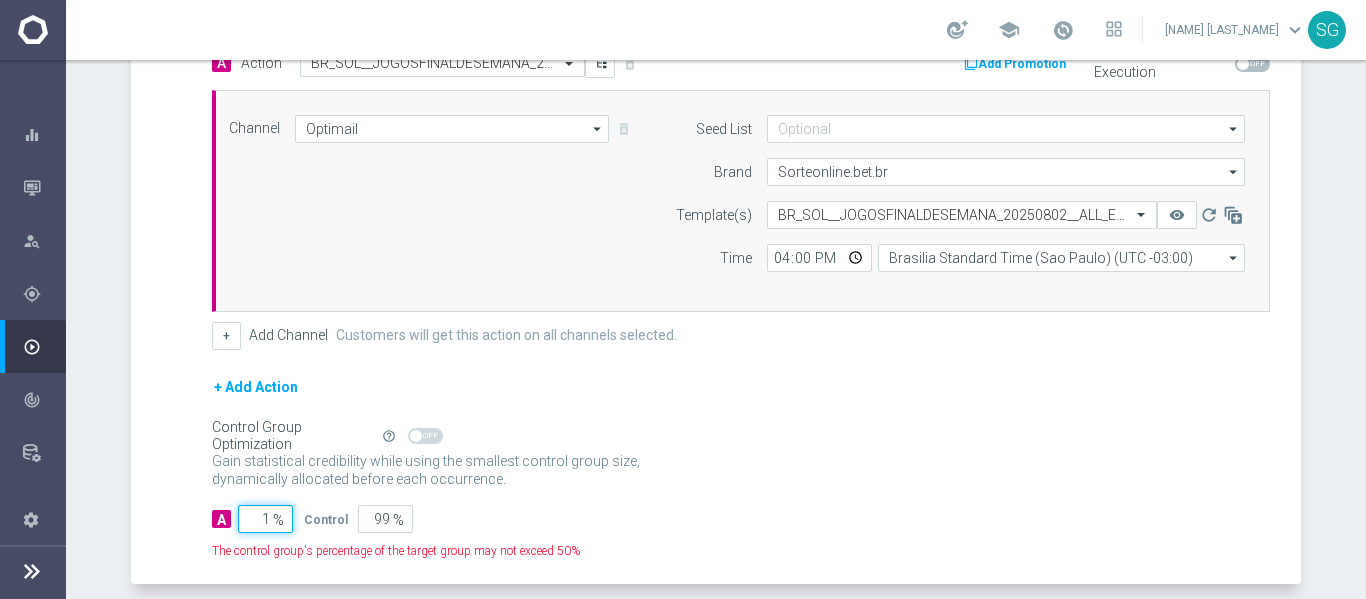 type on "10" 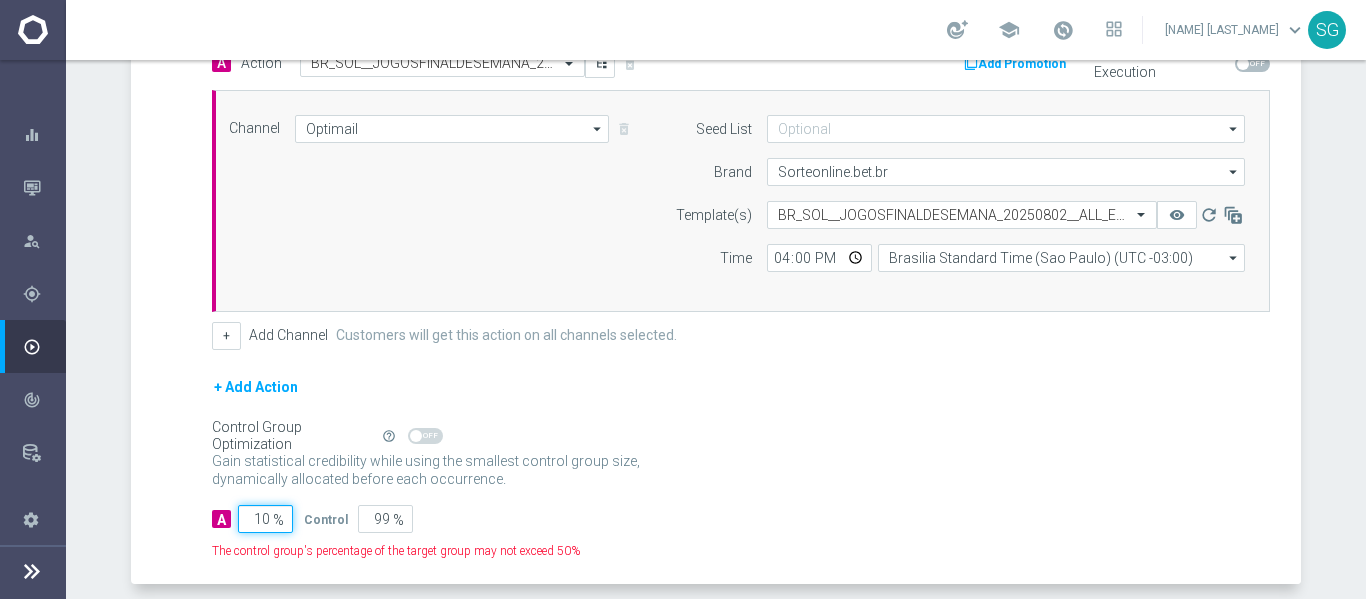 type on "90" 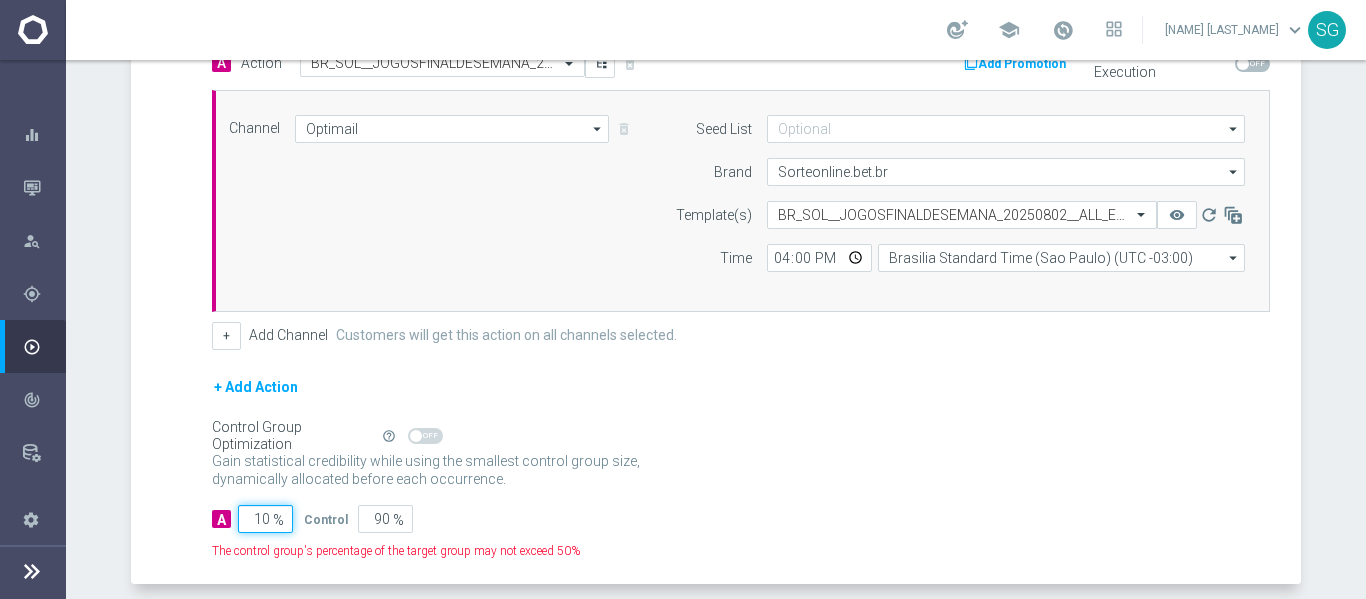 type on "100" 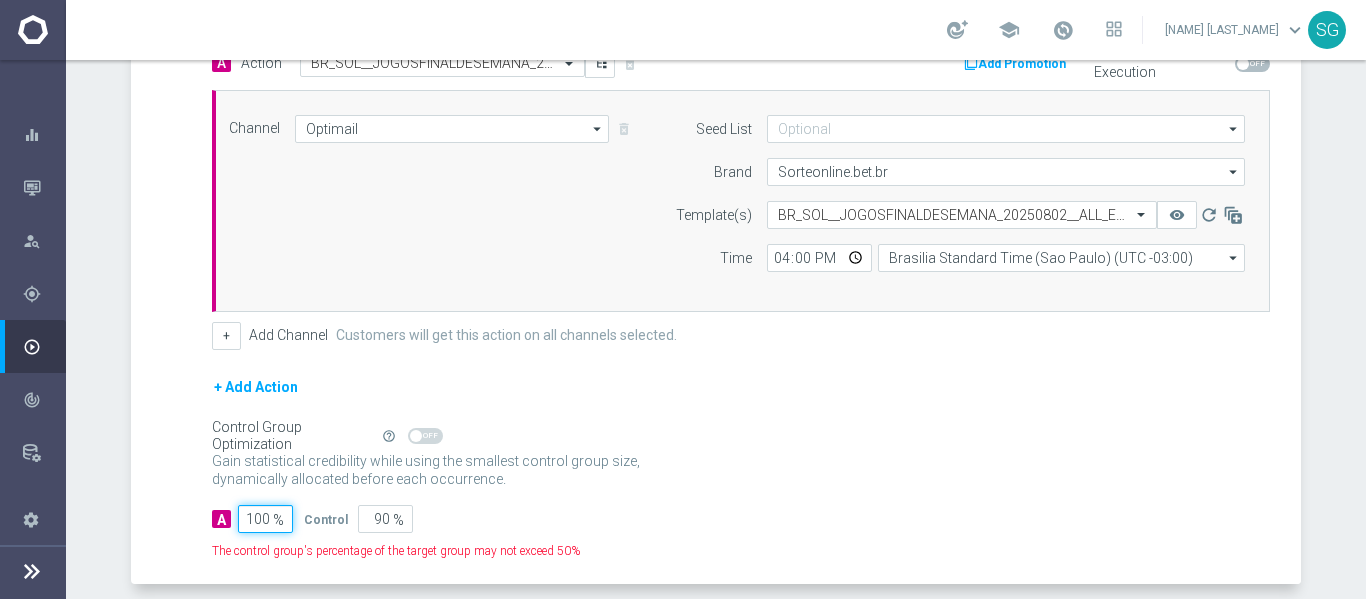 type on "0" 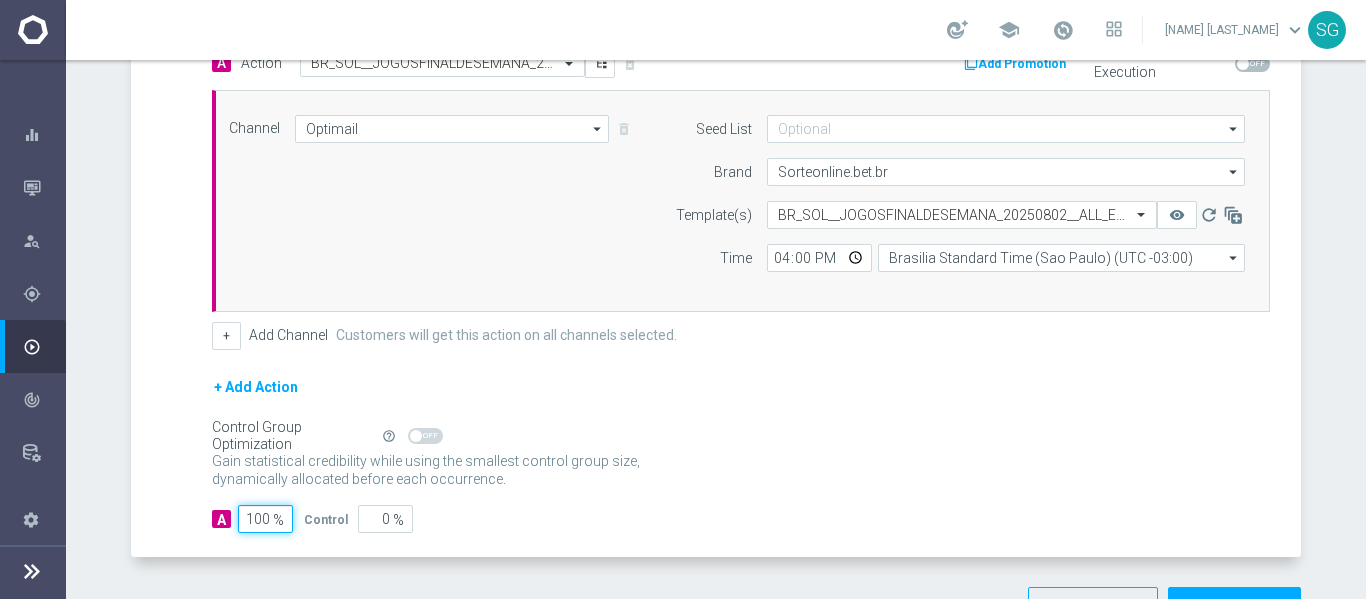 type on "100" 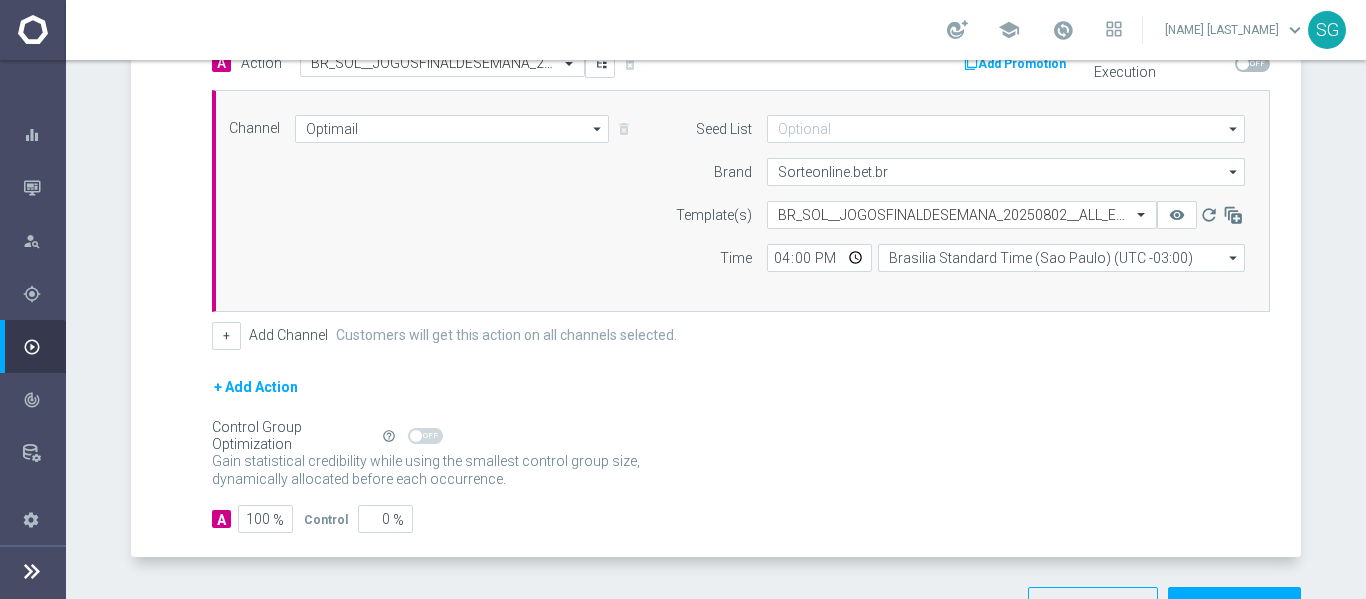 click on "A
Action
Select action  BR_SOL__JOGOSFINALDESEMANA_20250802__ALL_EMA_TAC_SP
delete_forever
Add Promotion
Conditional Execution
Channel
Optimail
Optimail
arrow_drop_down" 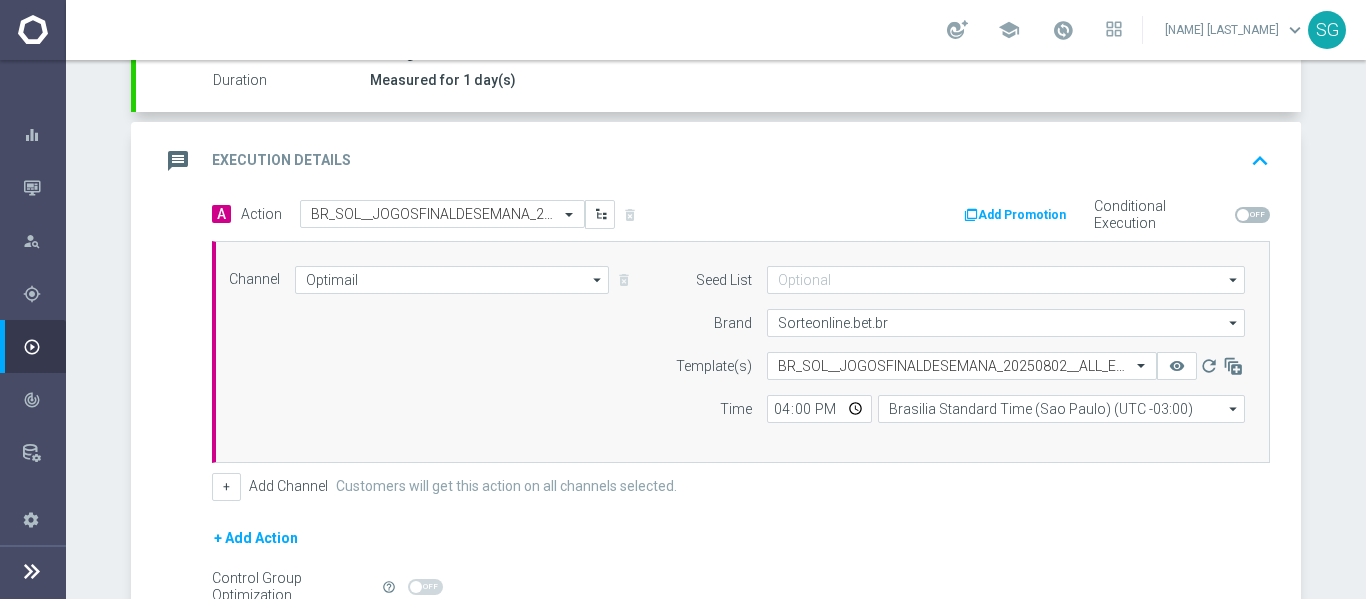scroll, scrollTop: 361, scrollLeft: 0, axis: vertical 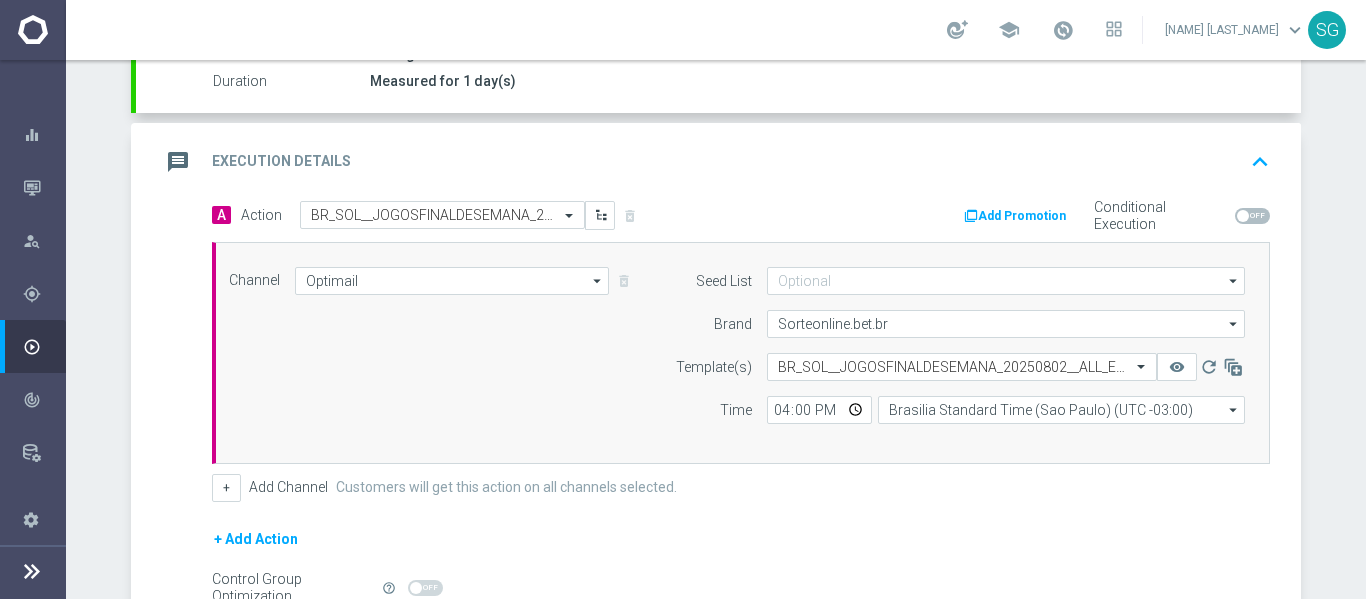 click on "message
Execution Details
keyboard_arrow_up" 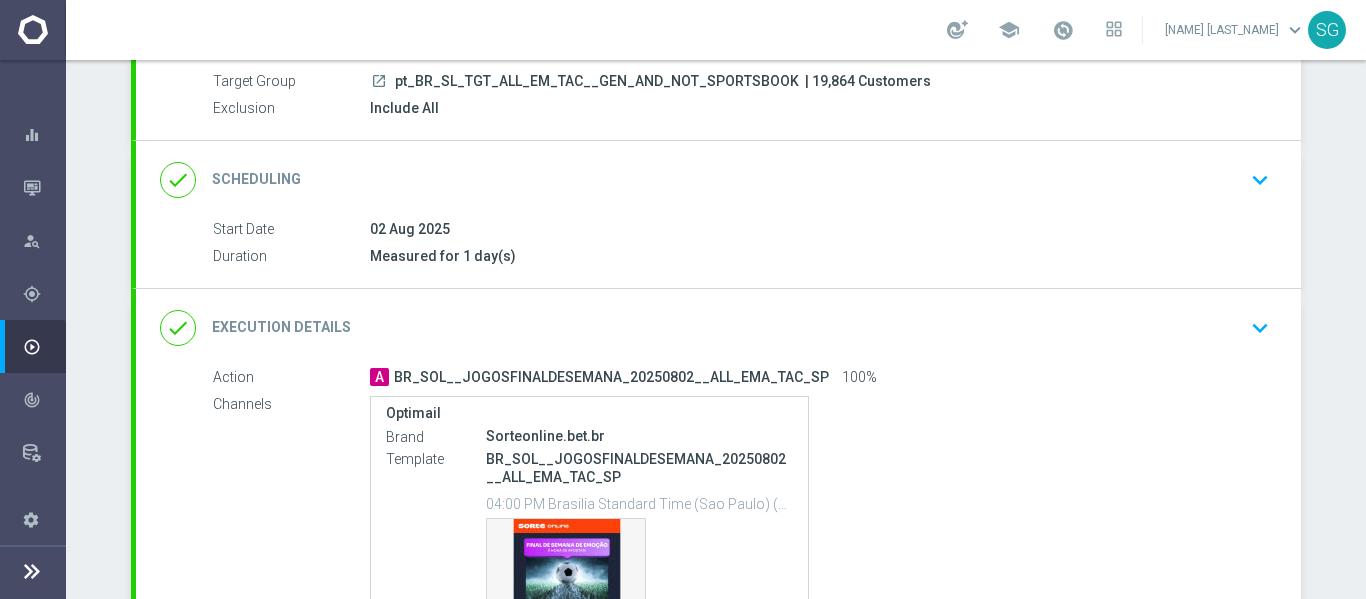 scroll, scrollTop: 395, scrollLeft: 0, axis: vertical 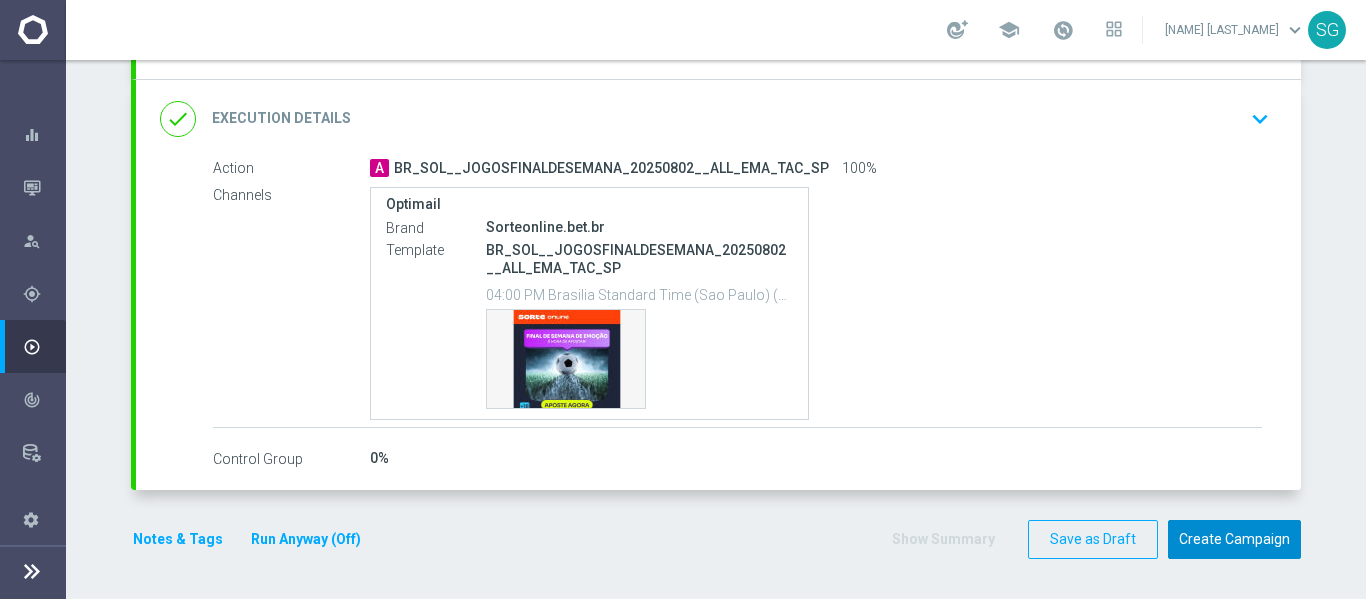 click on "Create Campaign" 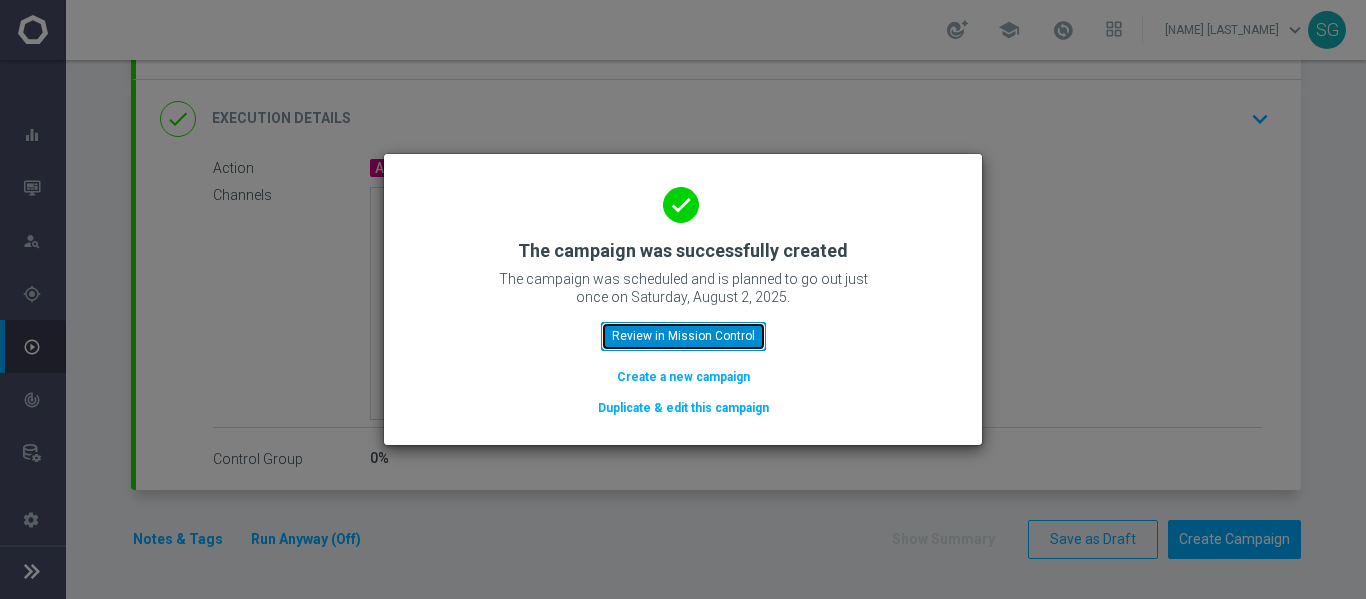 click on "Review in Mission Control" 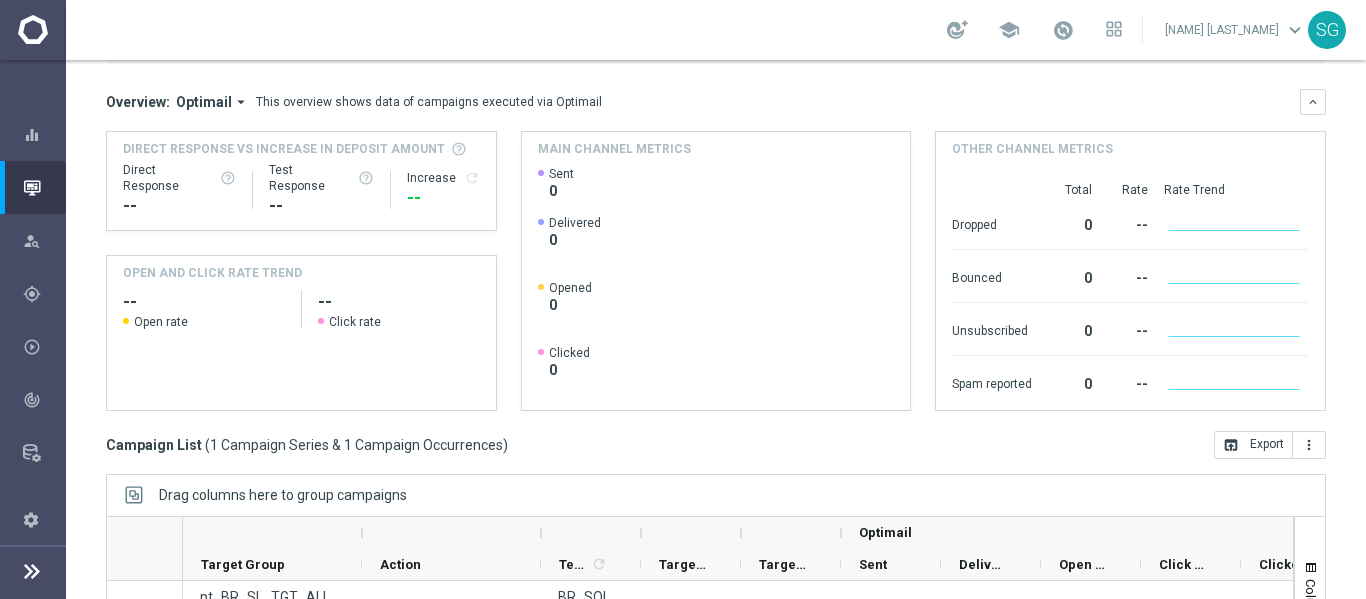 scroll, scrollTop: 157, scrollLeft: 0, axis: vertical 